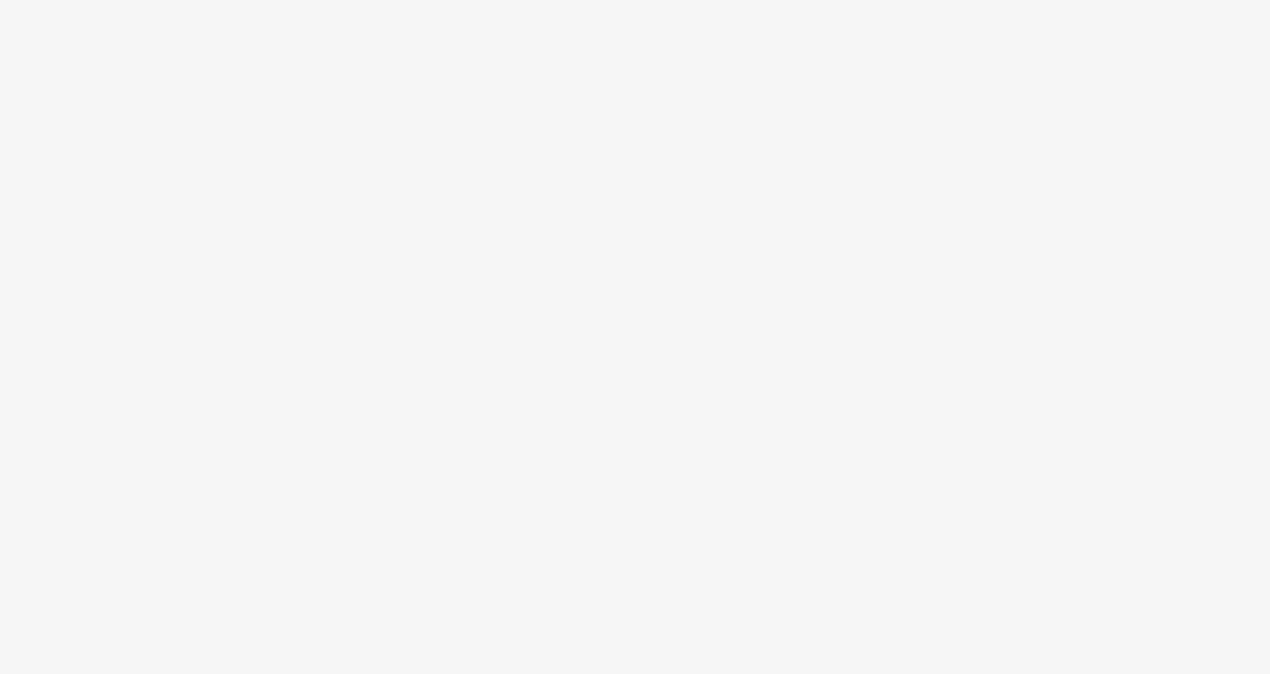 scroll, scrollTop: 0, scrollLeft: 0, axis: both 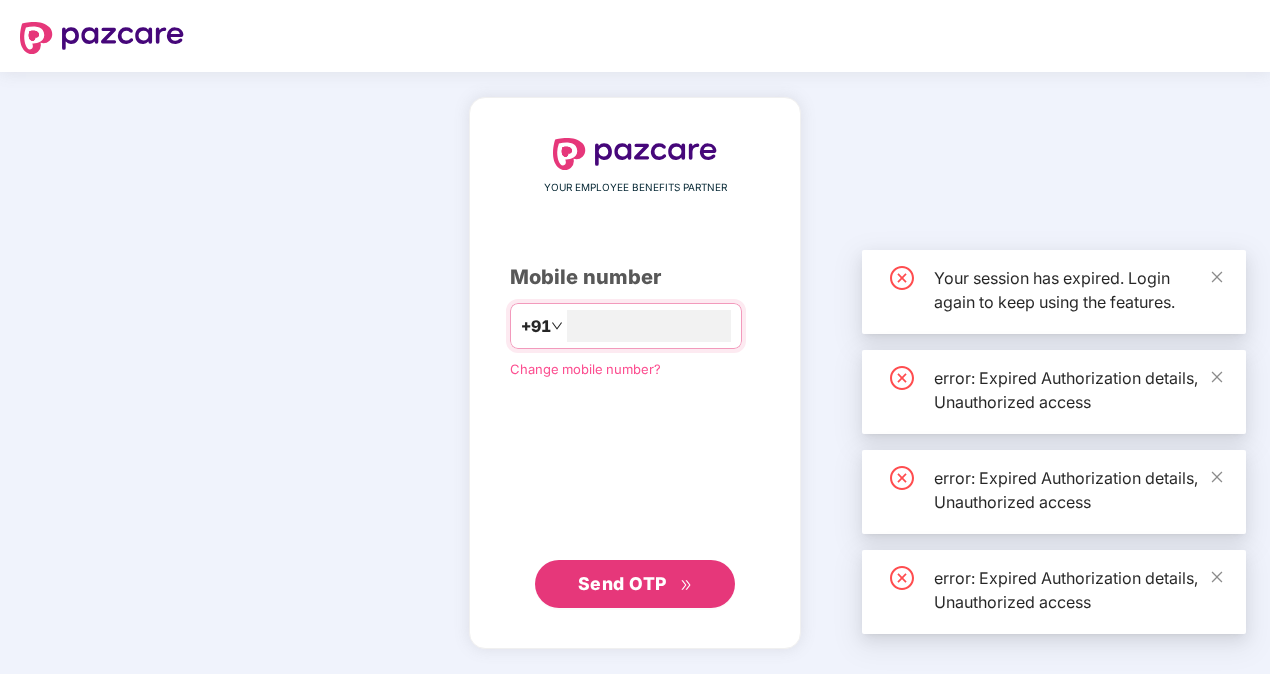 type on "***" 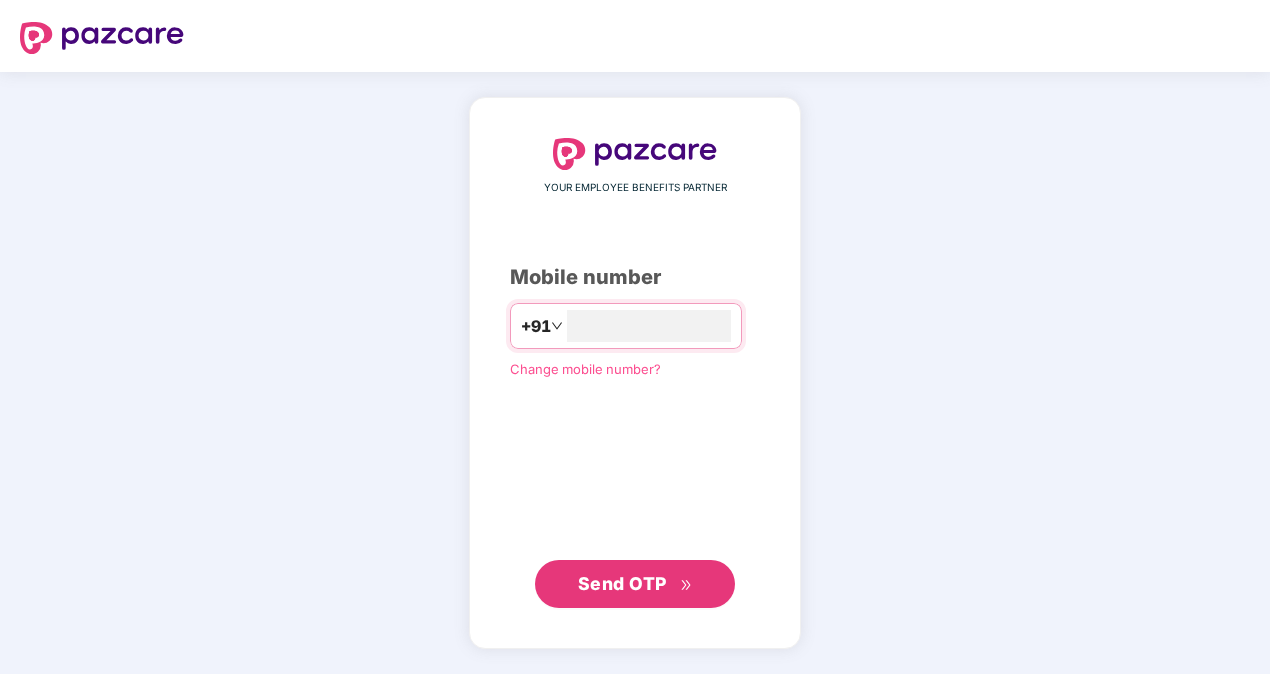 scroll, scrollTop: 0, scrollLeft: 0, axis: both 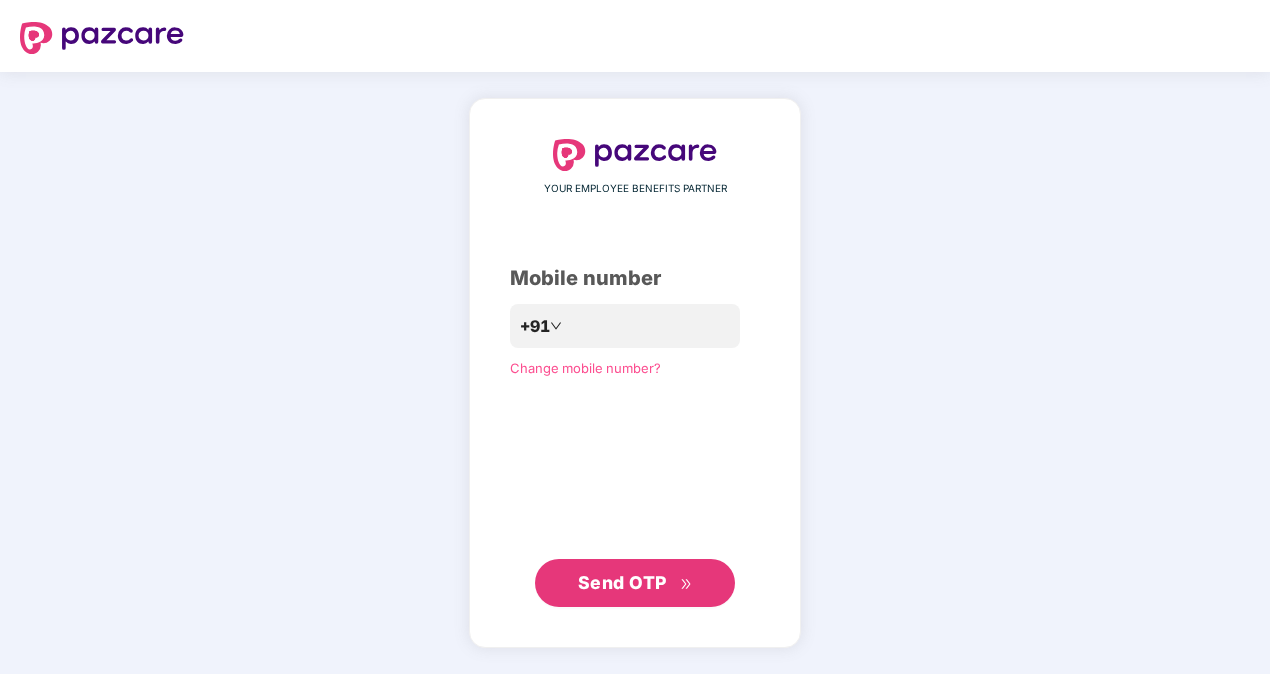 click on "Send OTP" at bounding box center [622, 582] 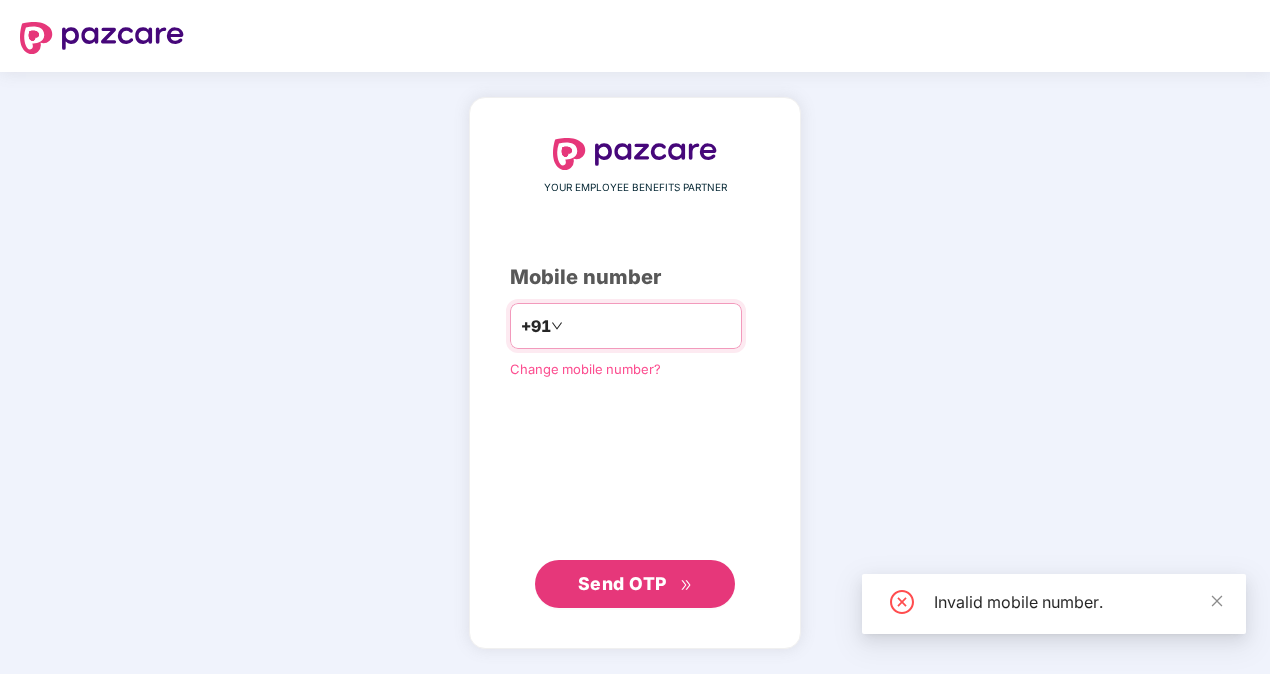 click on "*******" at bounding box center (649, 326) 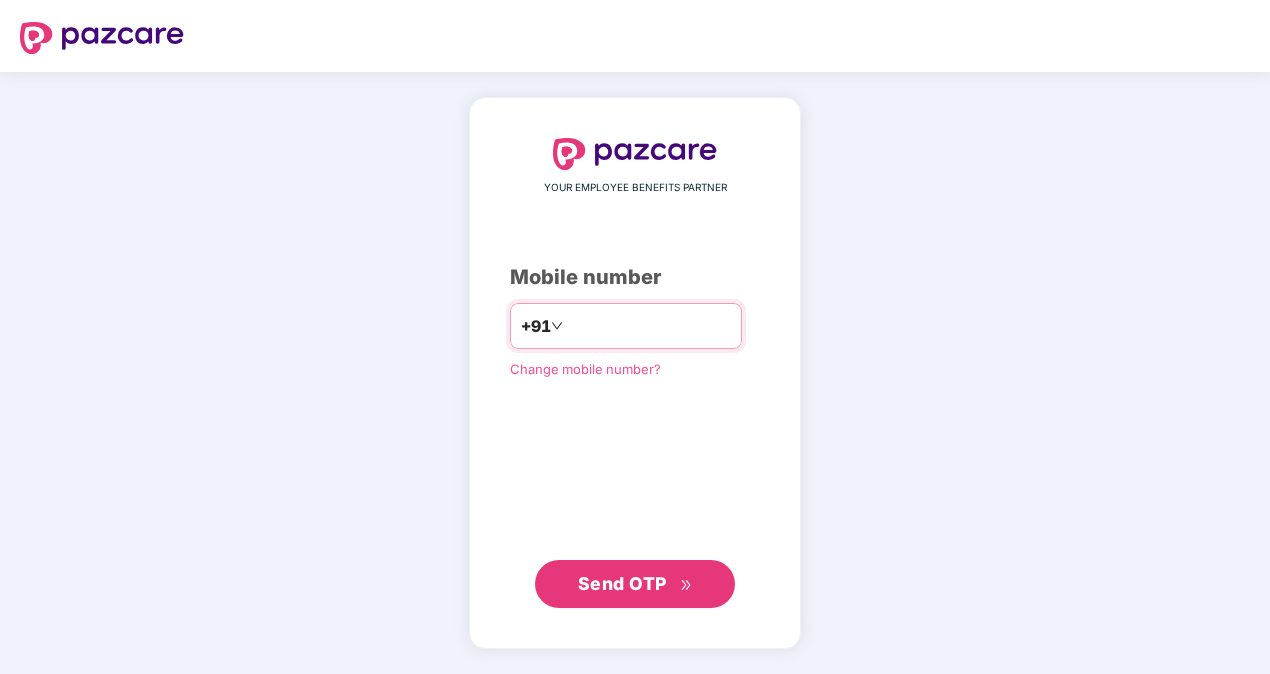 type on "**********" 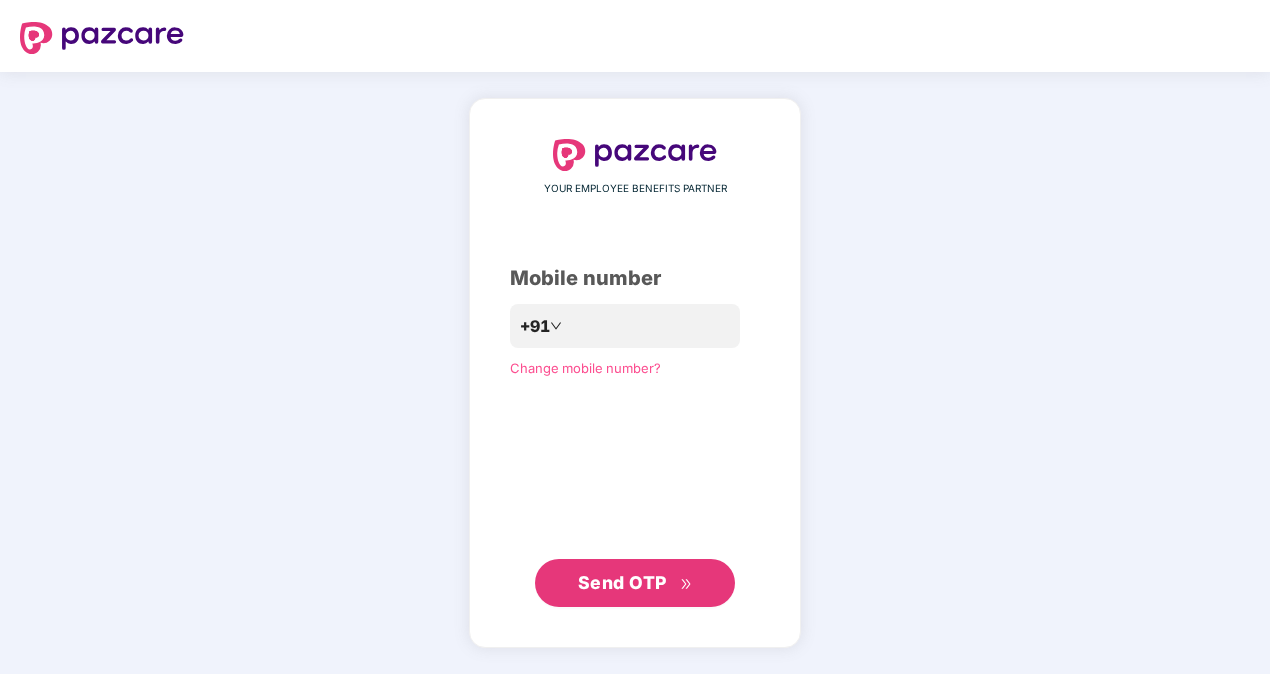 click on "Send OTP" at bounding box center (622, 582) 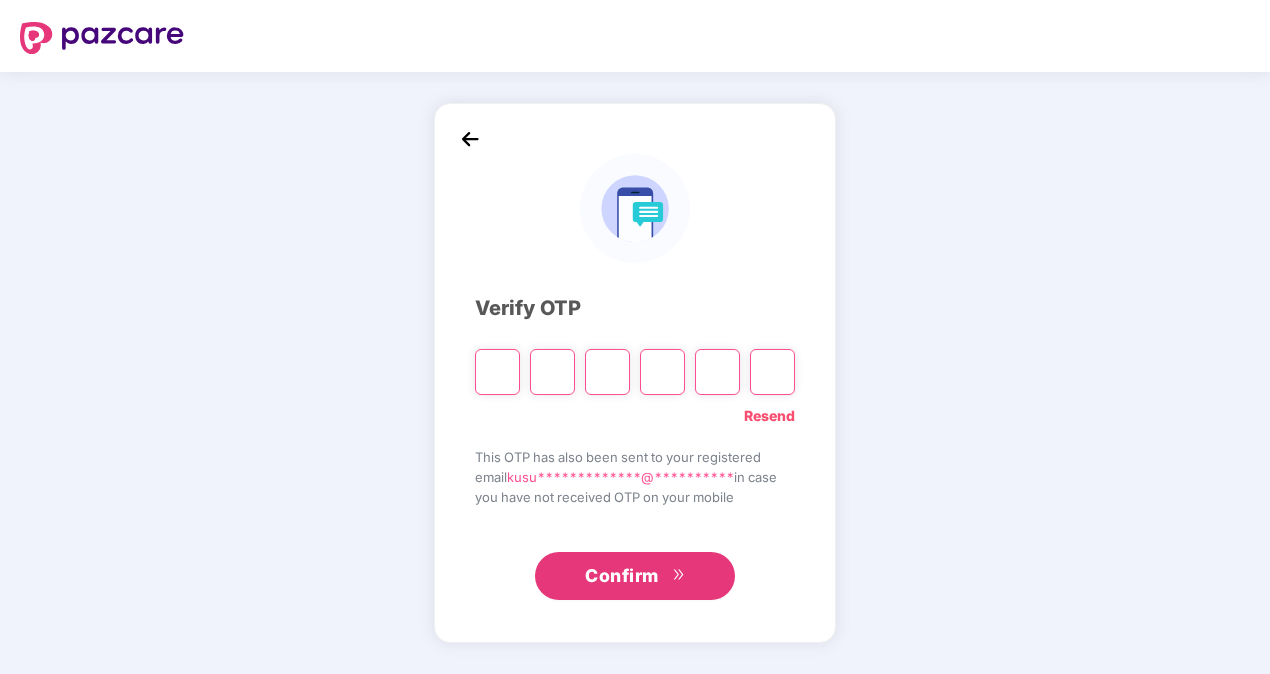 type on "*" 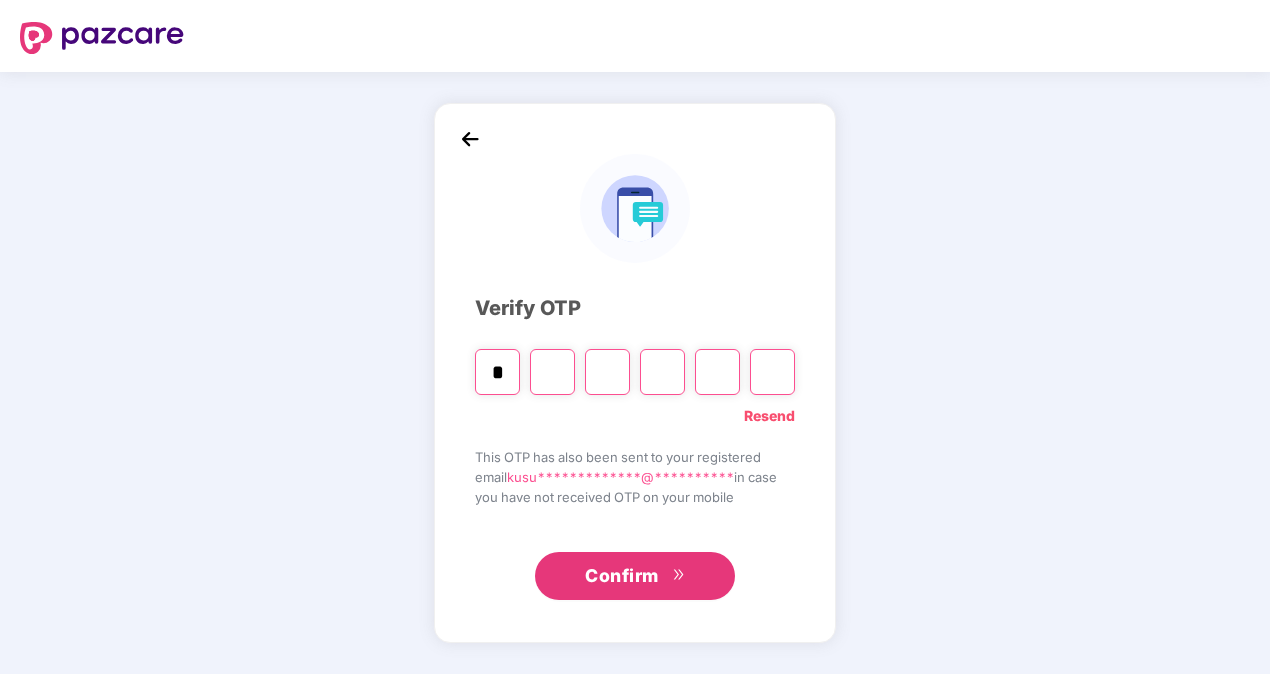 type on "*" 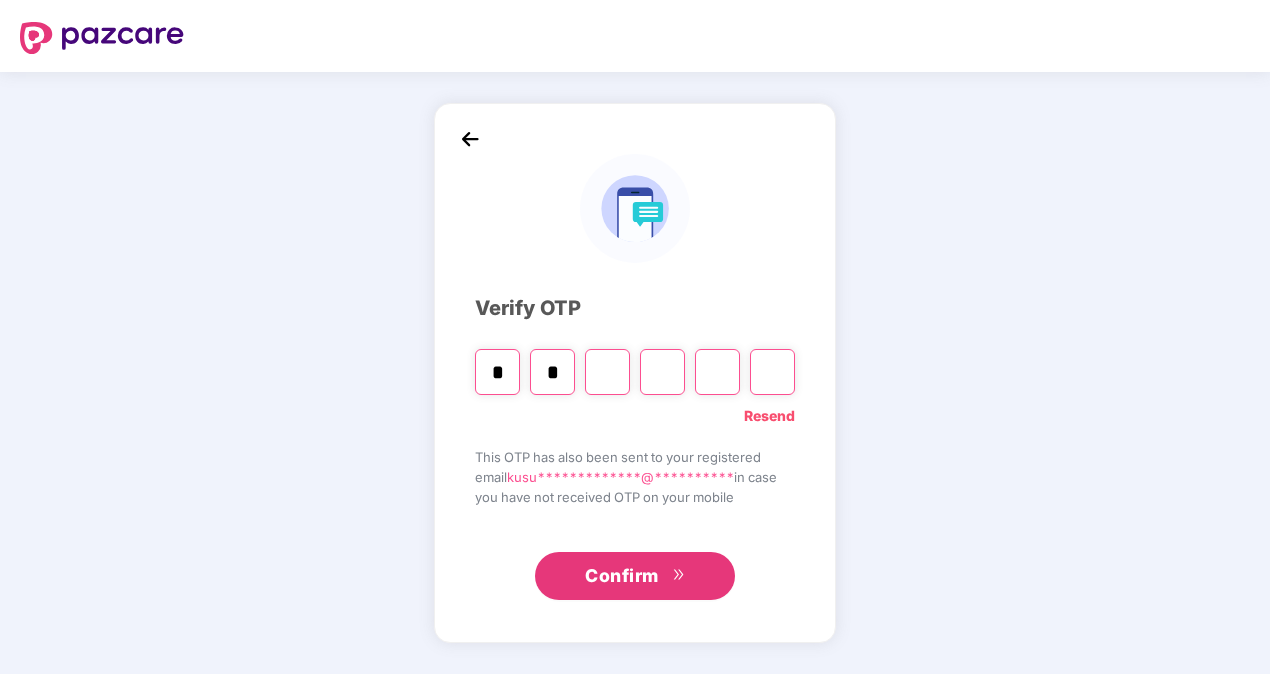 type on "*" 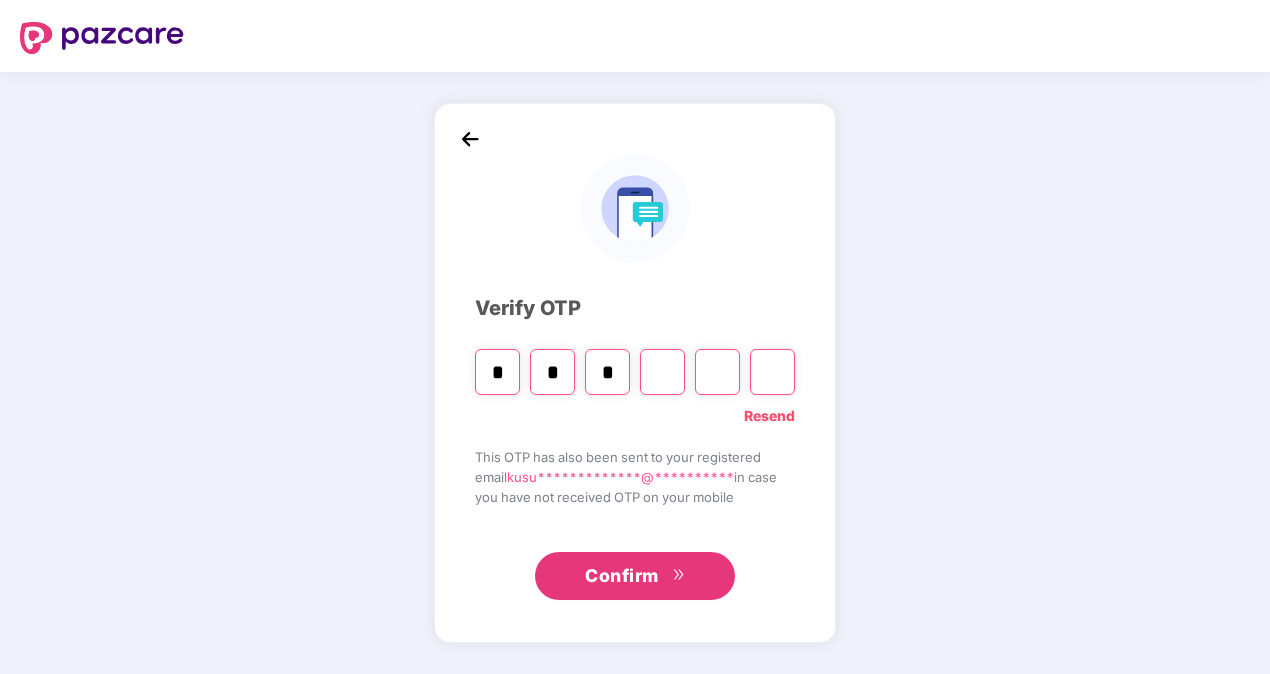 type on "*" 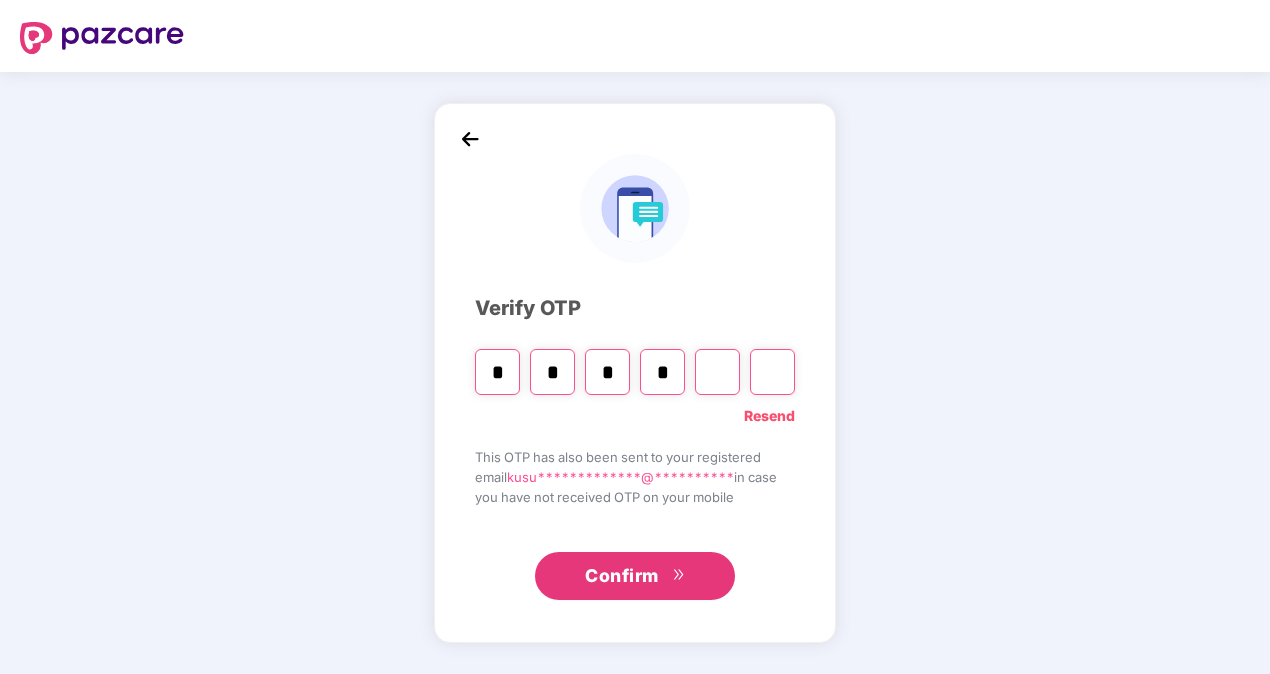 type on "*" 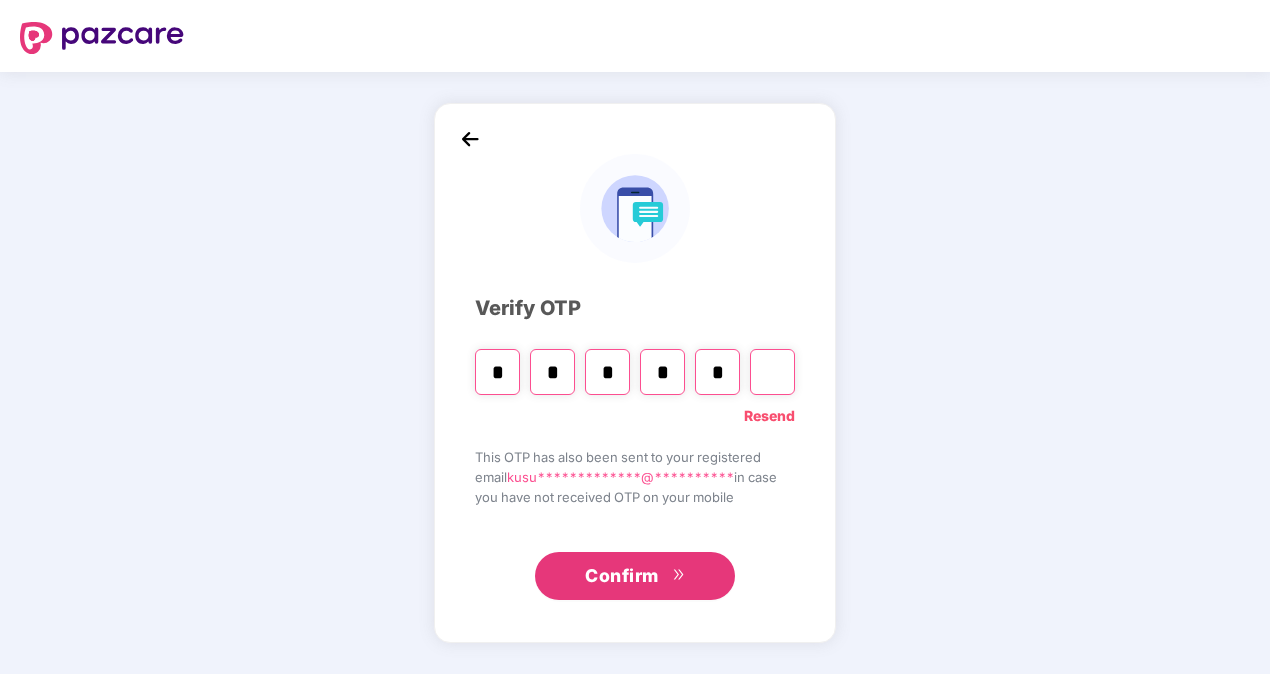 type on "*" 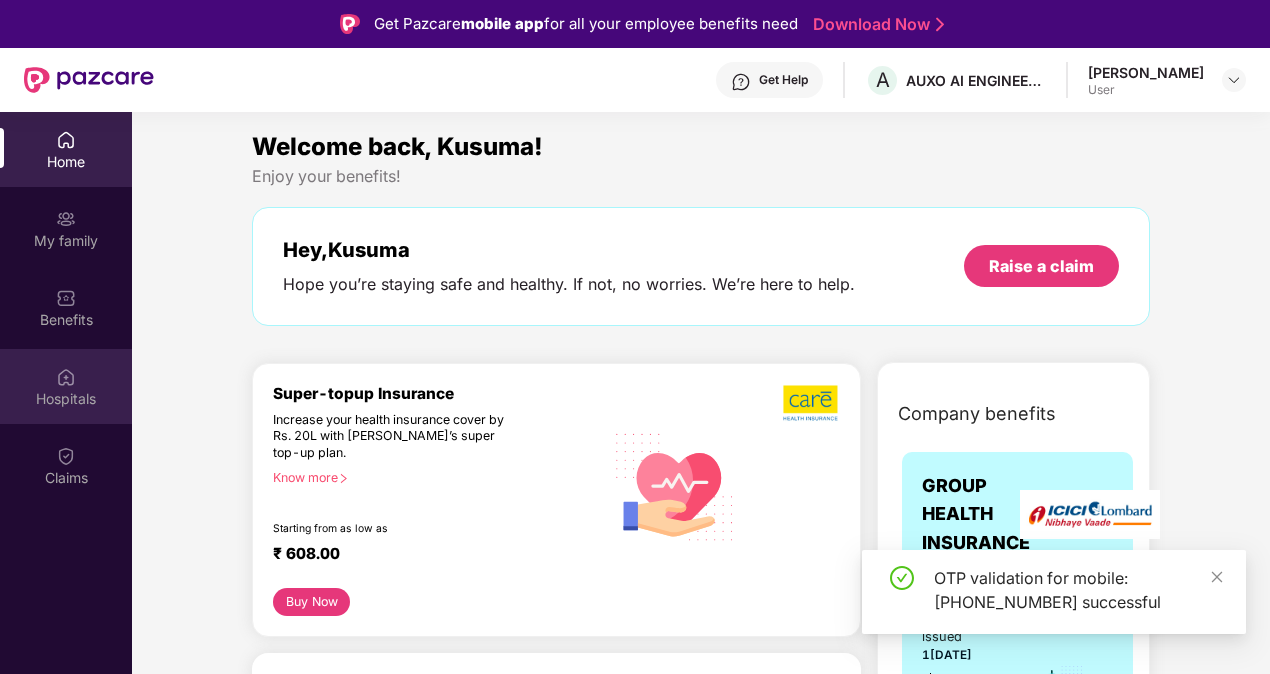 click at bounding box center (66, 377) 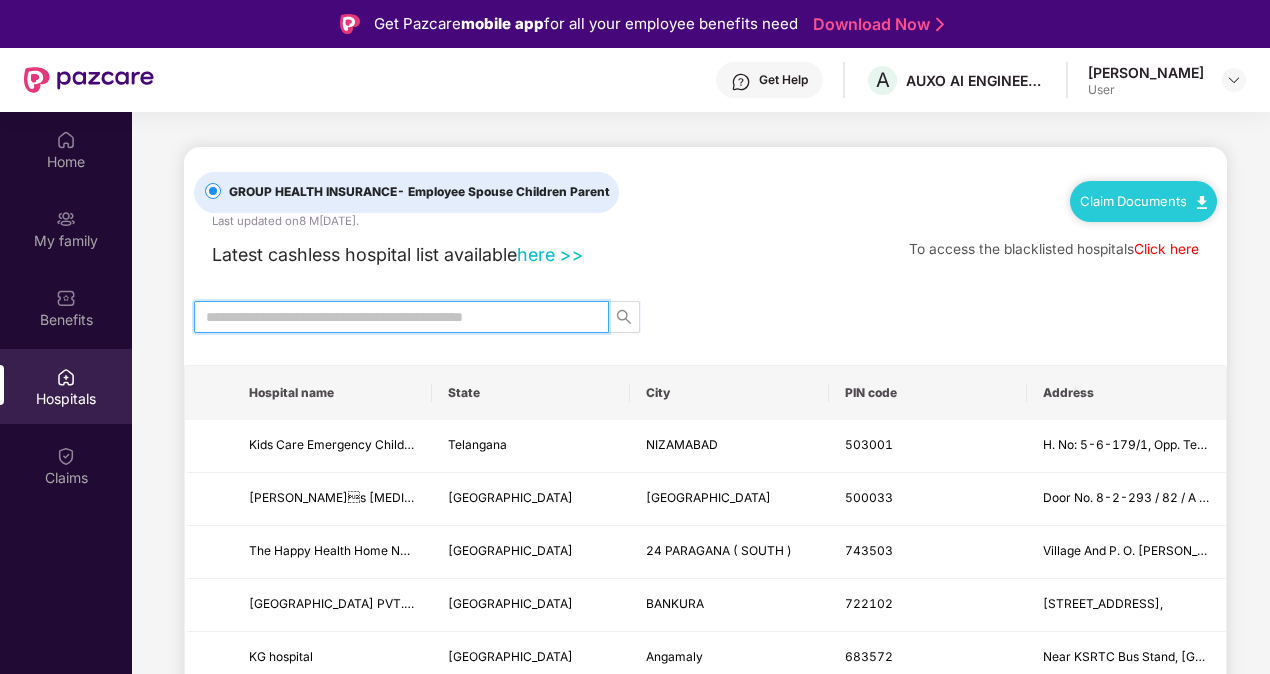 click at bounding box center (393, 317) 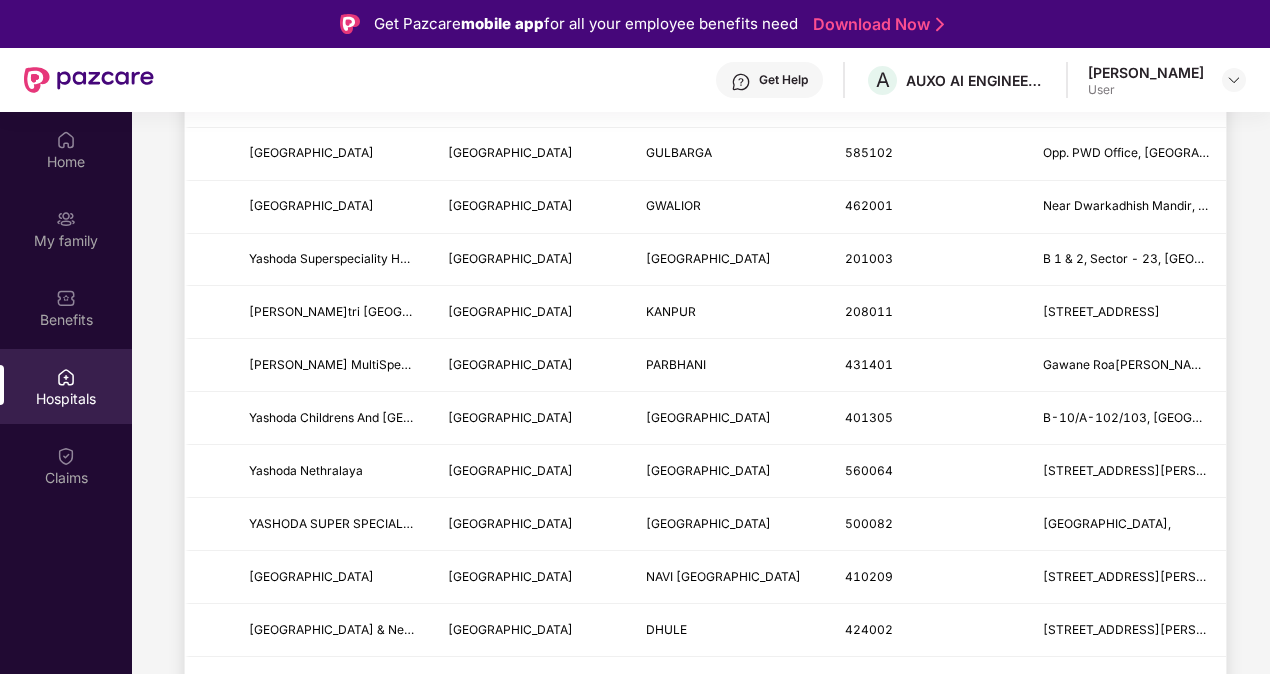 scroll, scrollTop: 834, scrollLeft: 0, axis: vertical 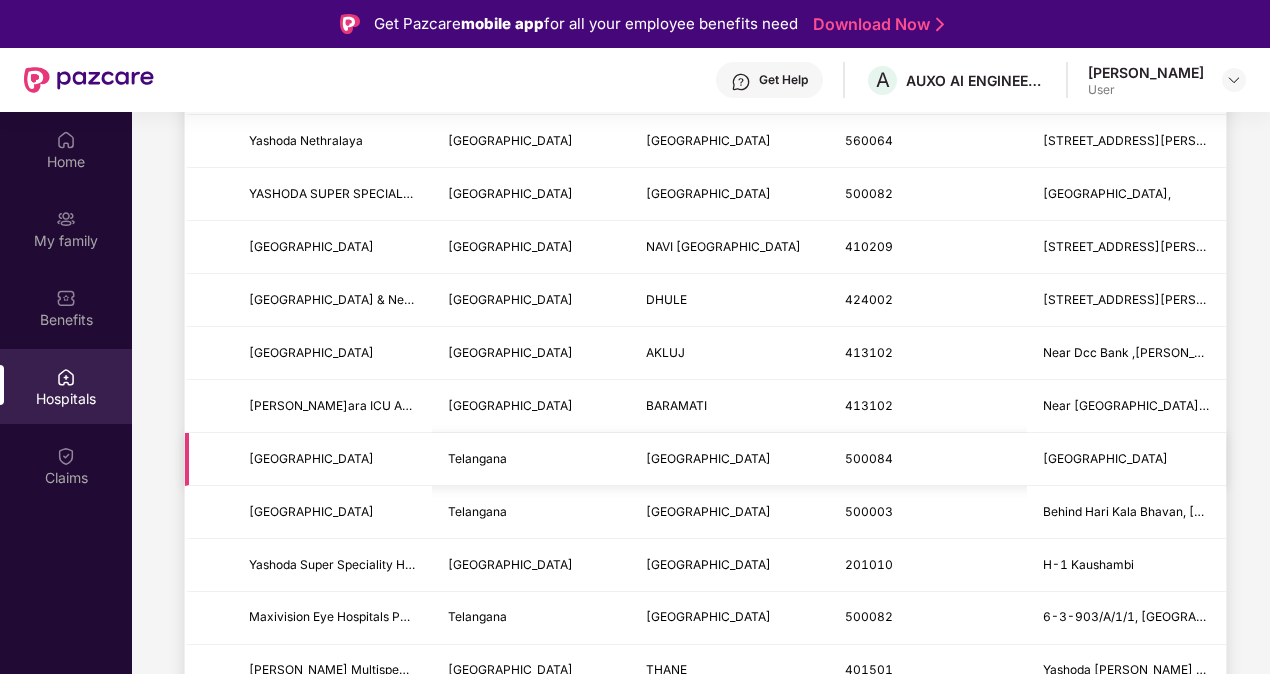 click on "Yashoda Hospital" at bounding box center (332, 459) 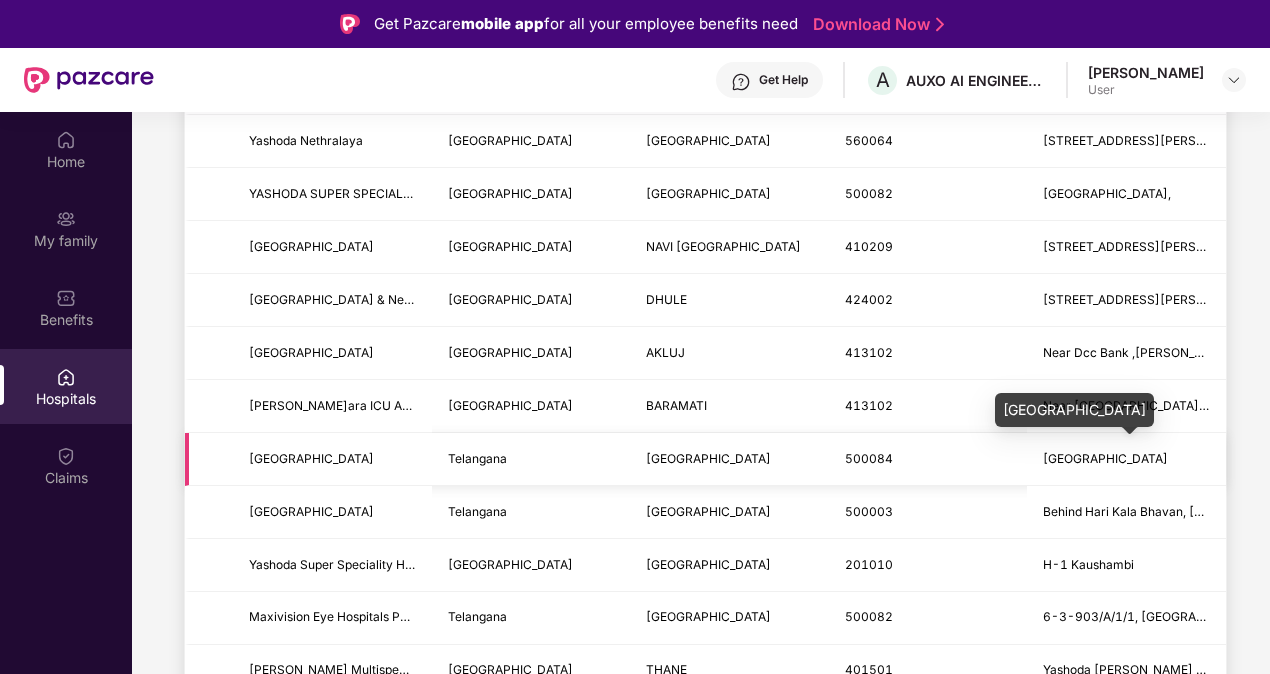 click on "Hitec City, JNTU Road, Khanamet" at bounding box center (1105, 458) 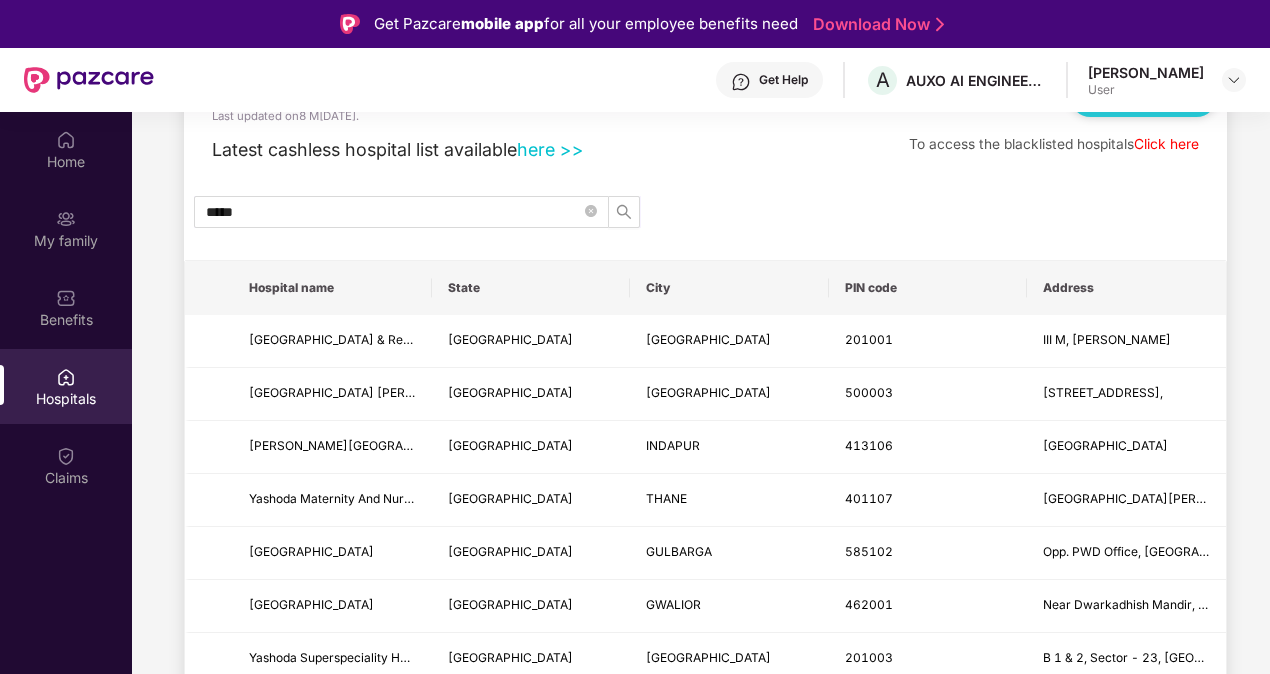 scroll, scrollTop: 106, scrollLeft: 0, axis: vertical 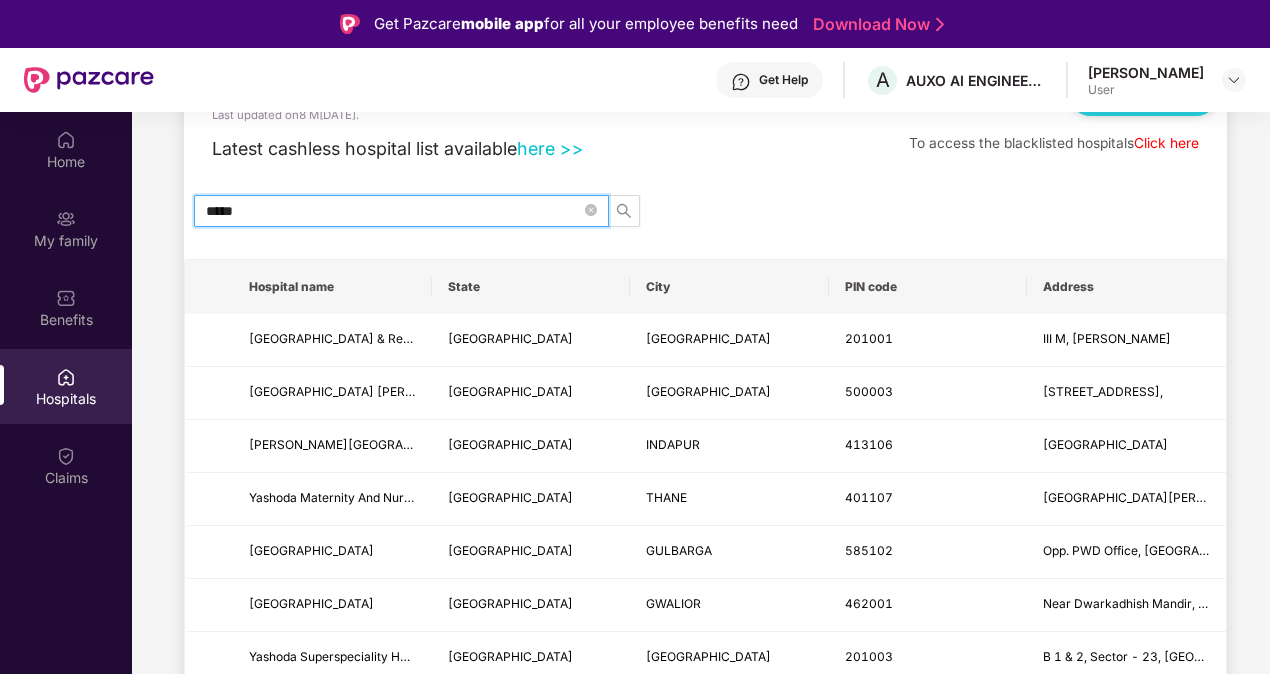 click on "*****" at bounding box center [393, 211] 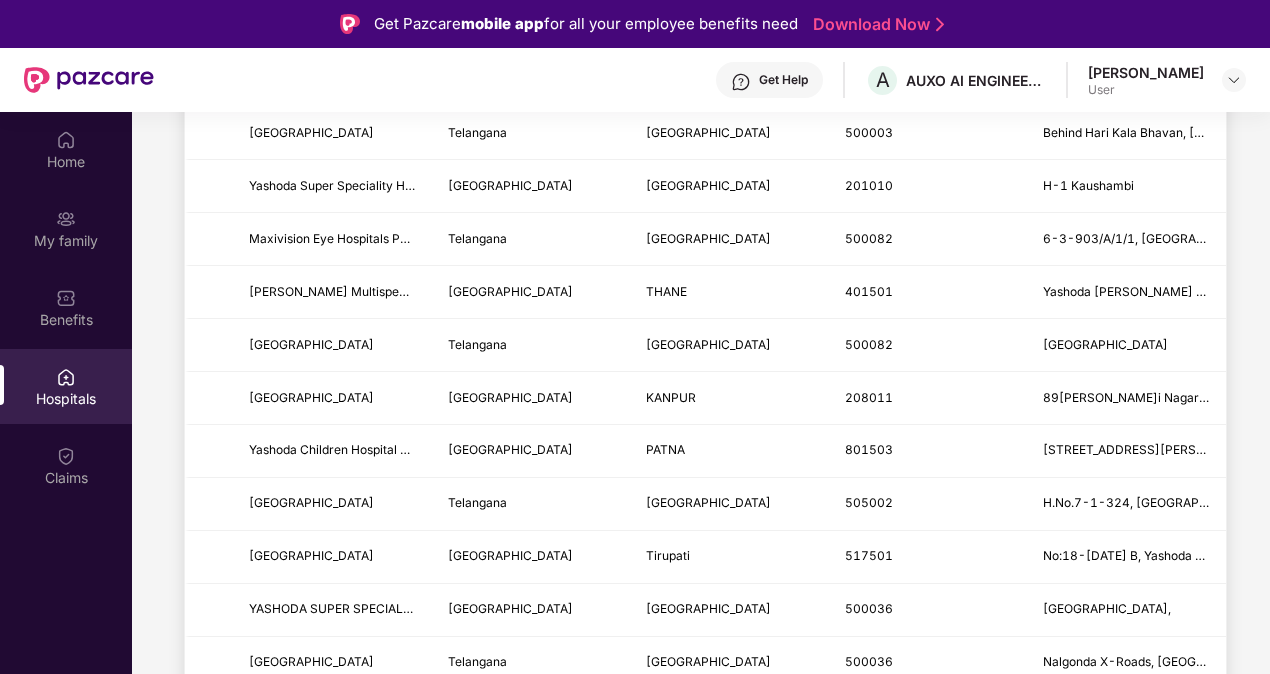 scroll, scrollTop: 1021, scrollLeft: 0, axis: vertical 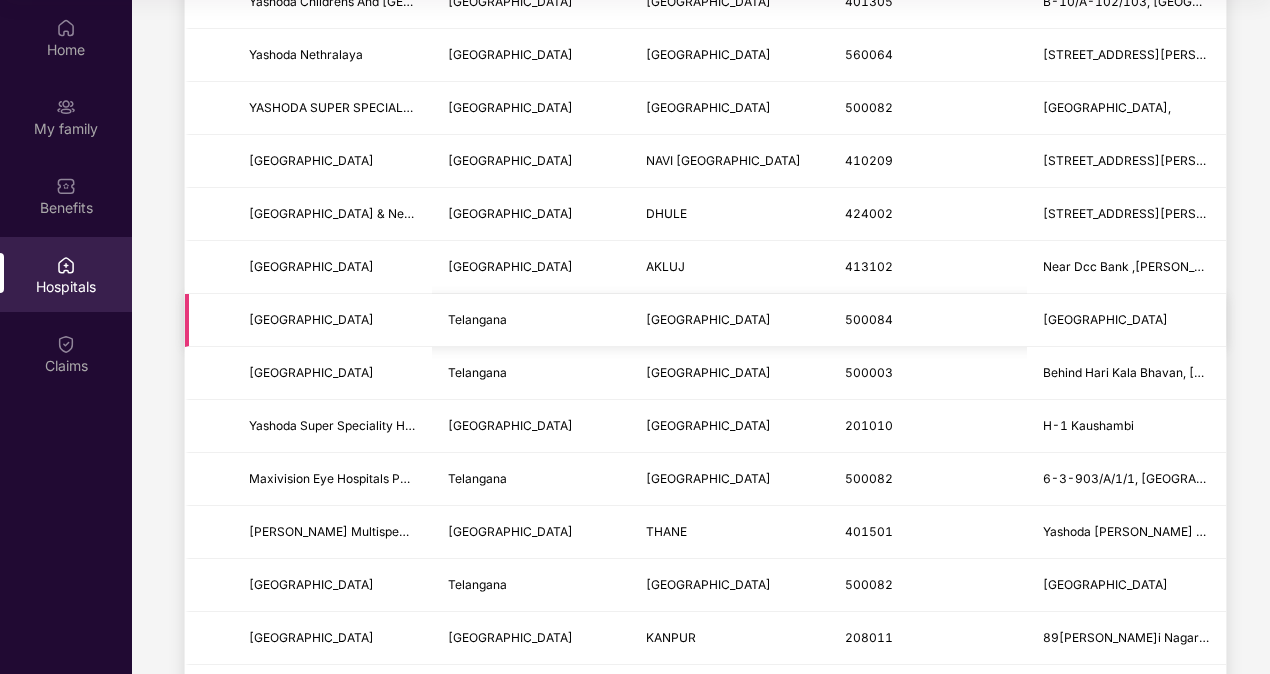 type on "*******" 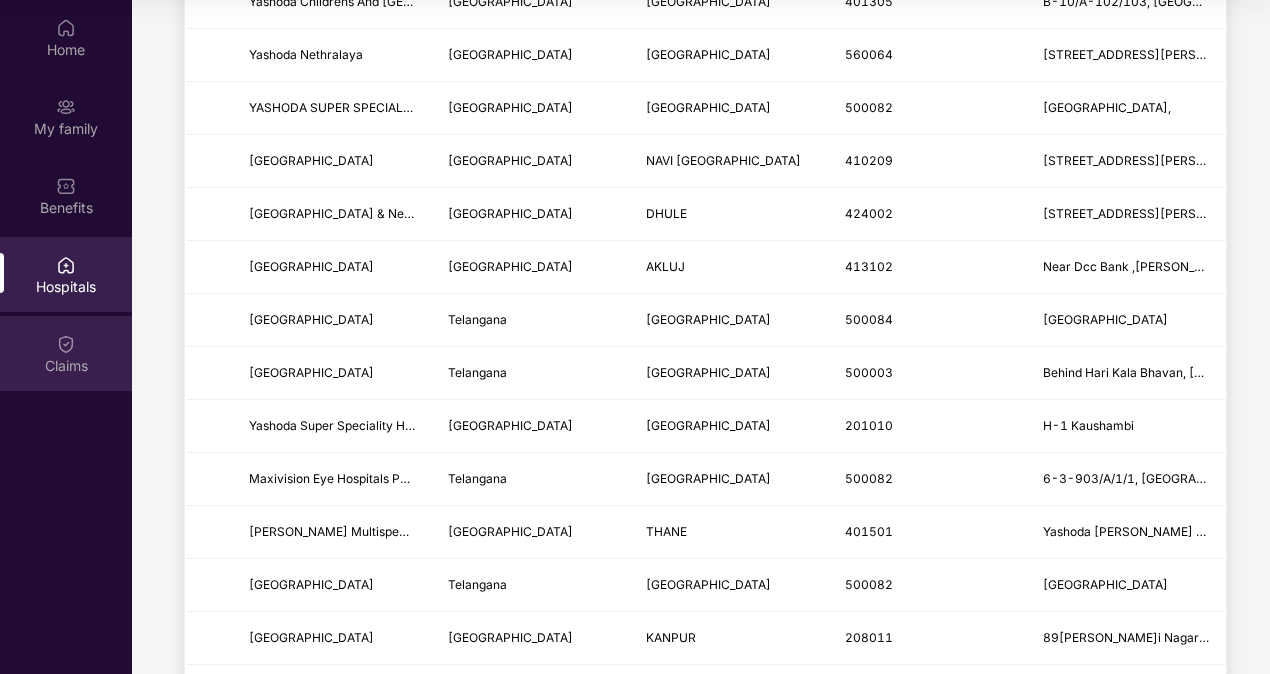 click on "Claims" at bounding box center [66, 366] 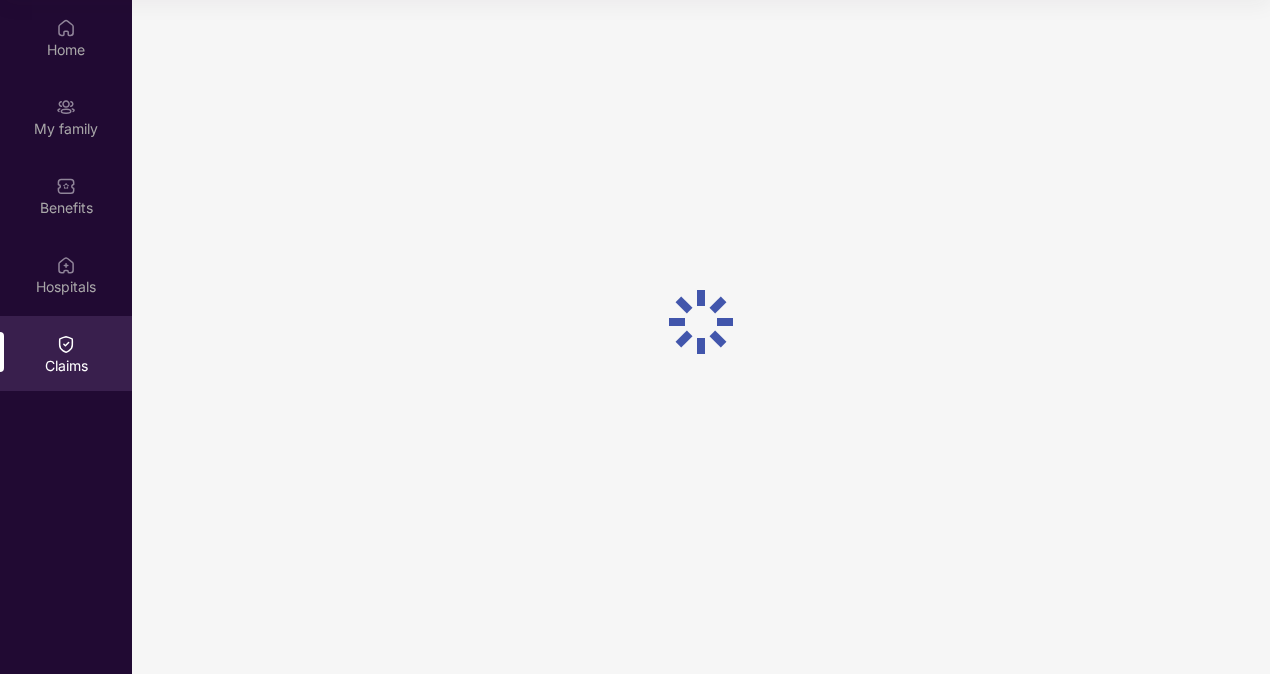 scroll, scrollTop: 0, scrollLeft: 0, axis: both 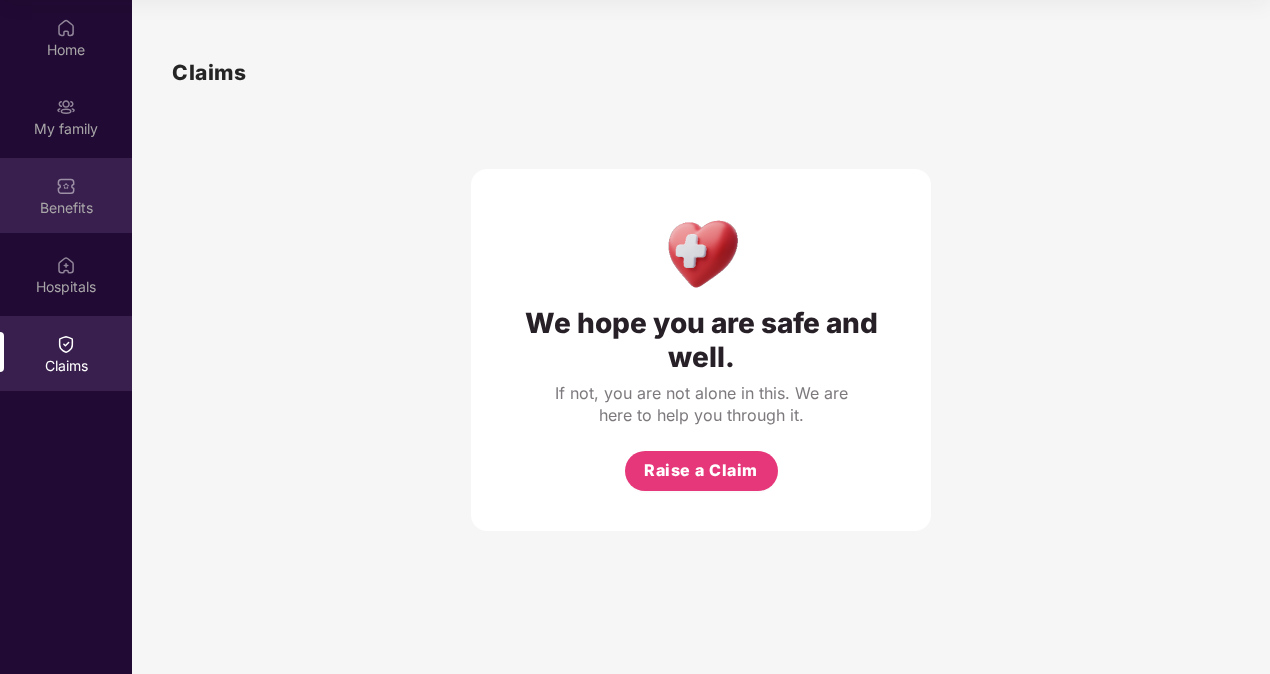 click on "Benefits" at bounding box center [66, 195] 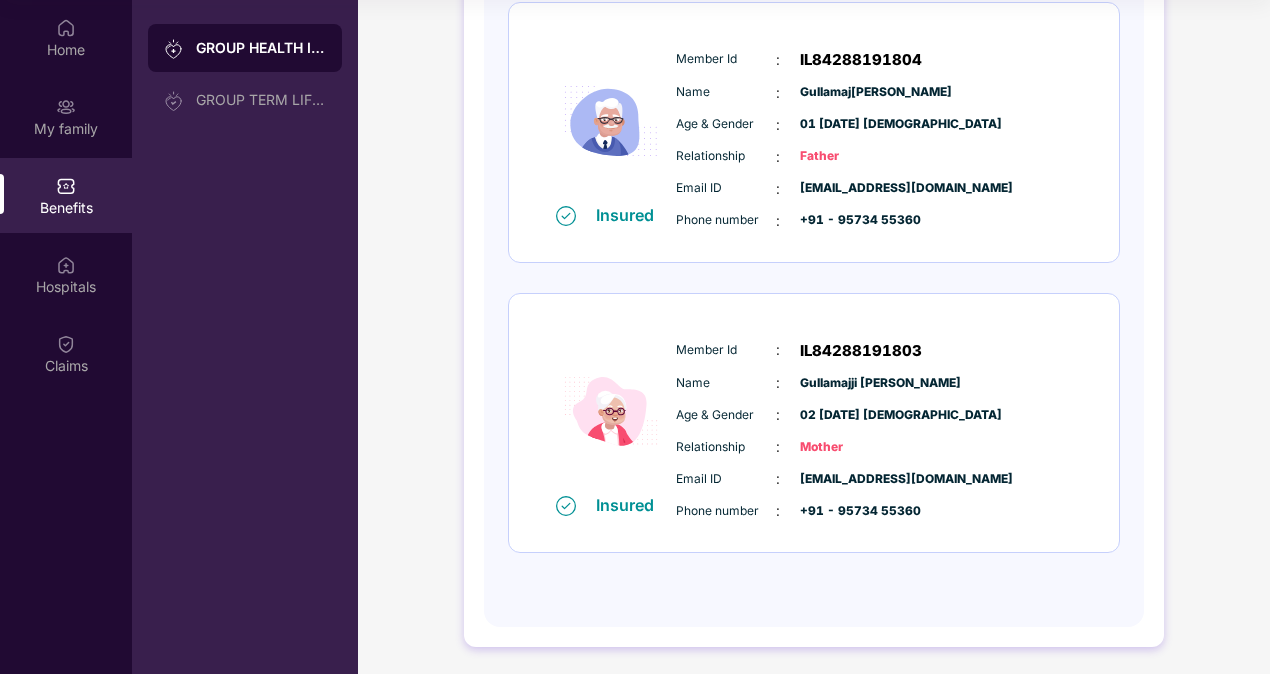 scroll, scrollTop: 158, scrollLeft: 0, axis: vertical 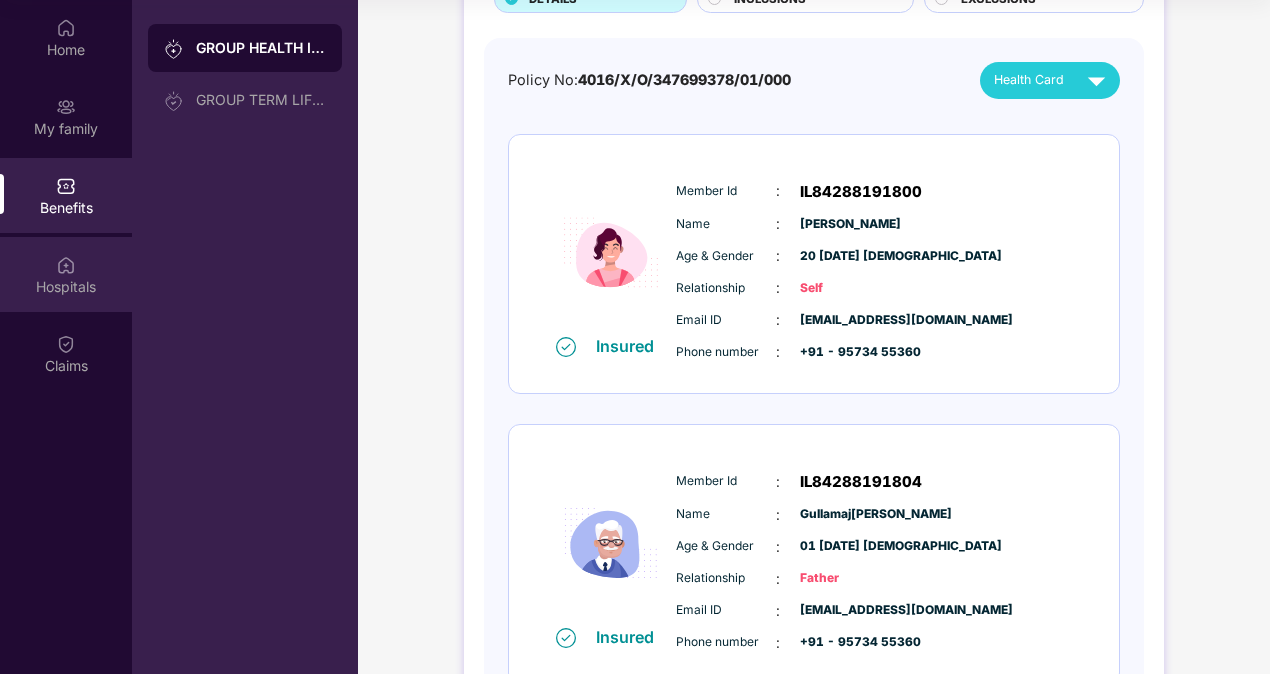 click on "Hospitals" at bounding box center [66, 287] 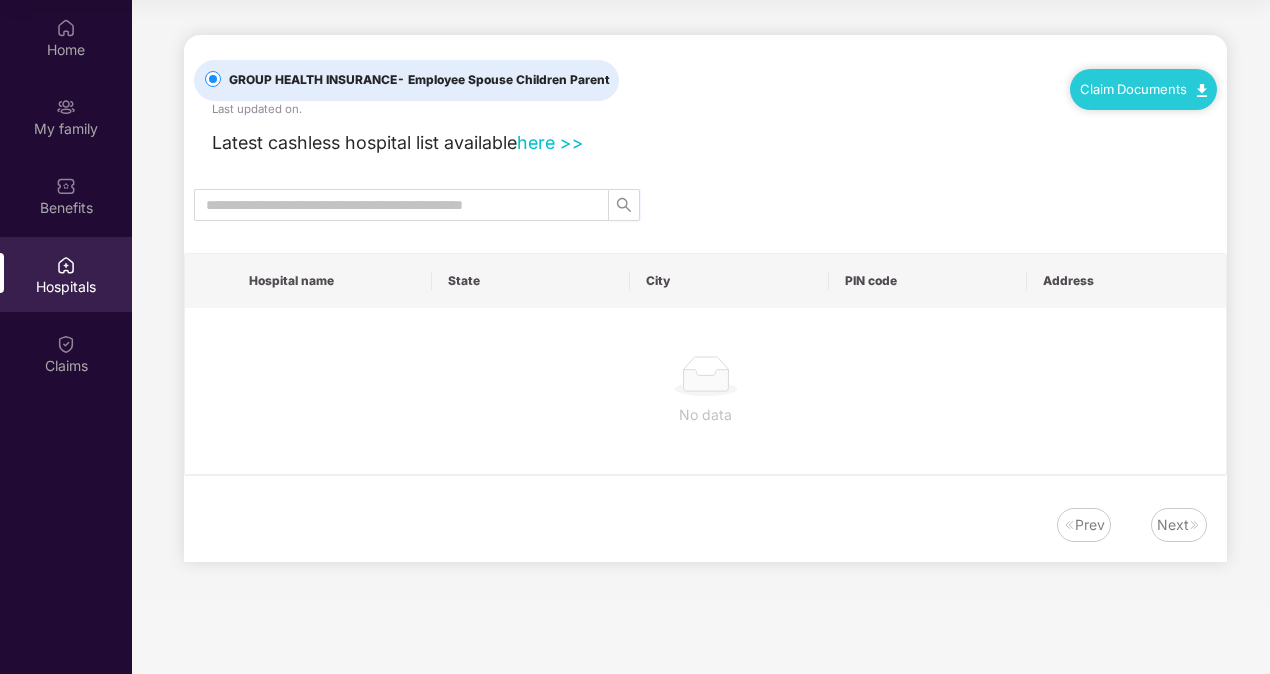 scroll, scrollTop: 0, scrollLeft: 0, axis: both 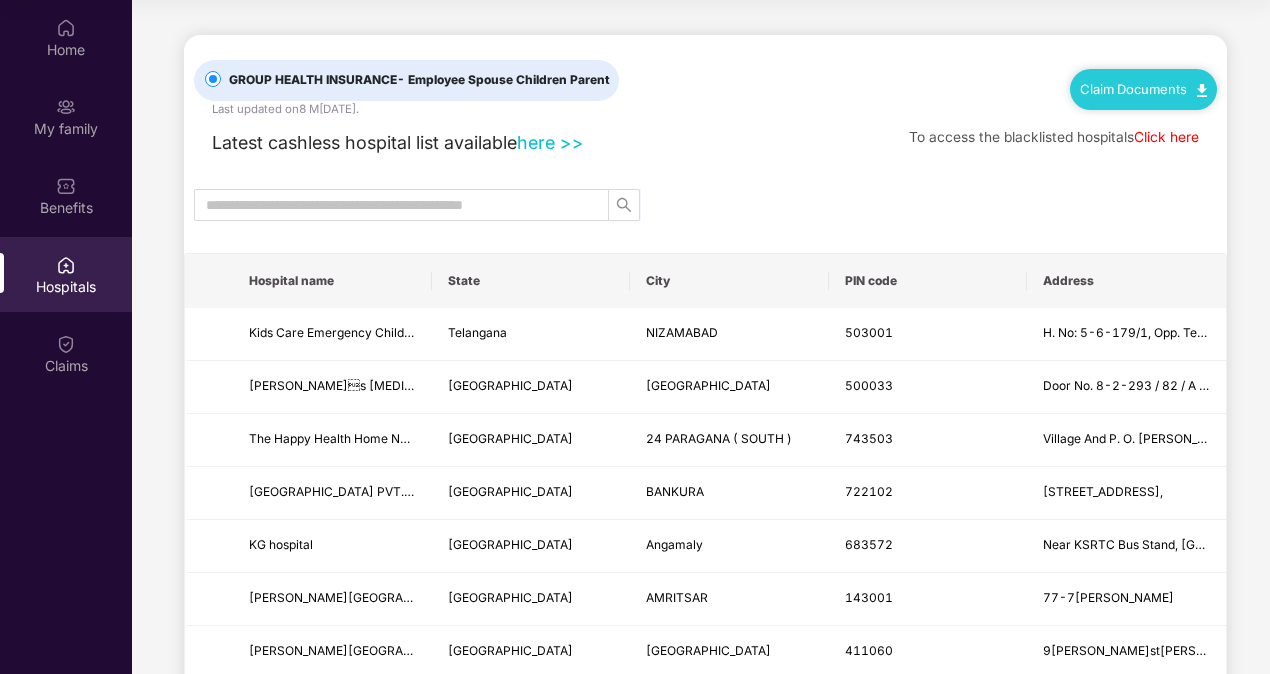 click on "here >>" at bounding box center (550, 142) 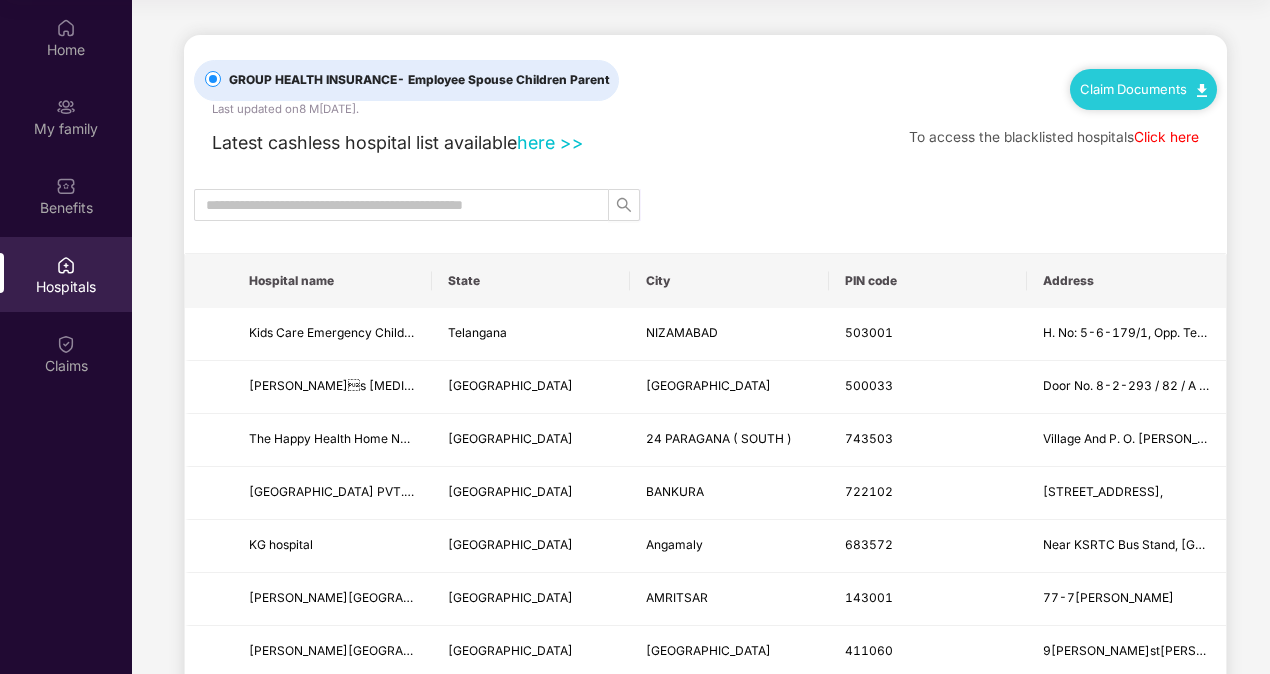 click on "Click here" at bounding box center [1166, 137] 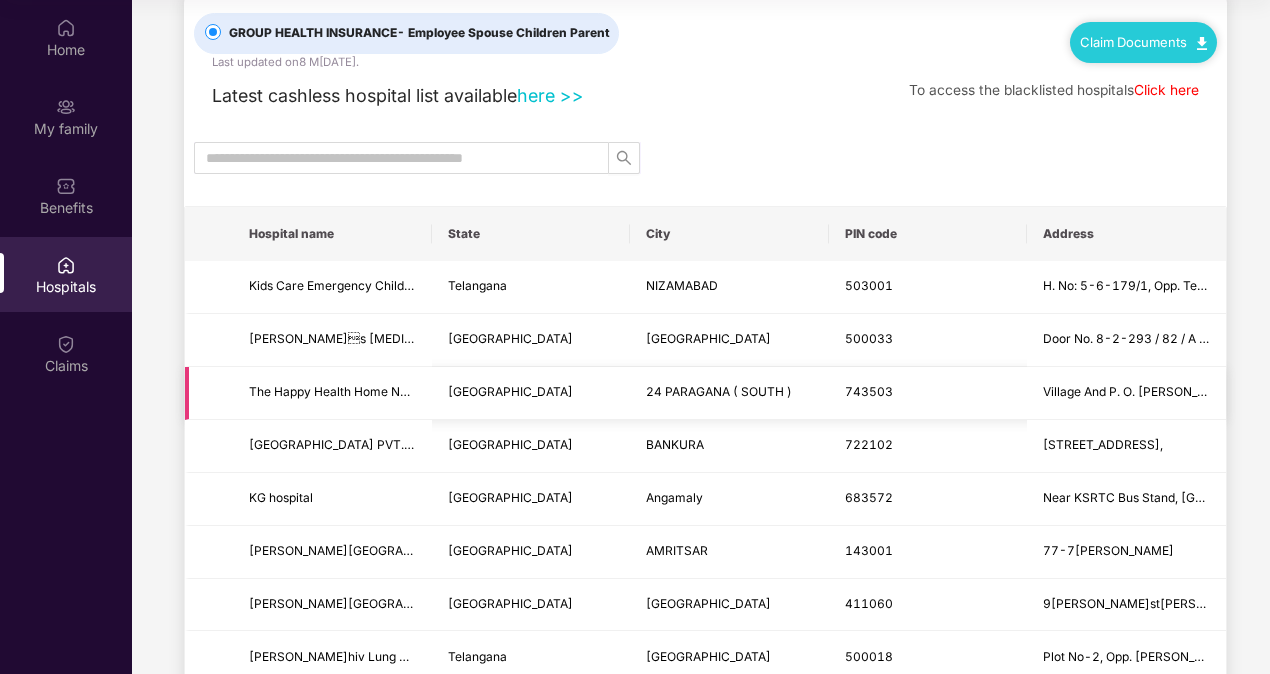 scroll, scrollTop: 0, scrollLeft: 0, axis: both 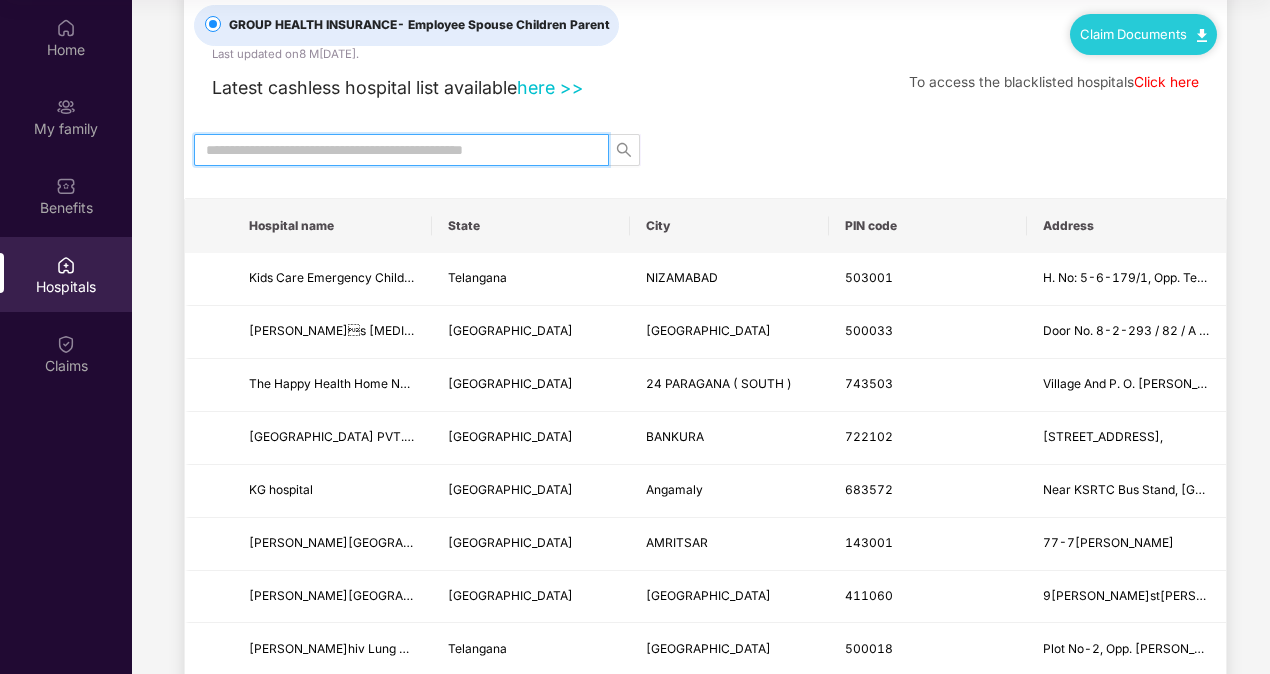 click at bounding box center [393, 150] 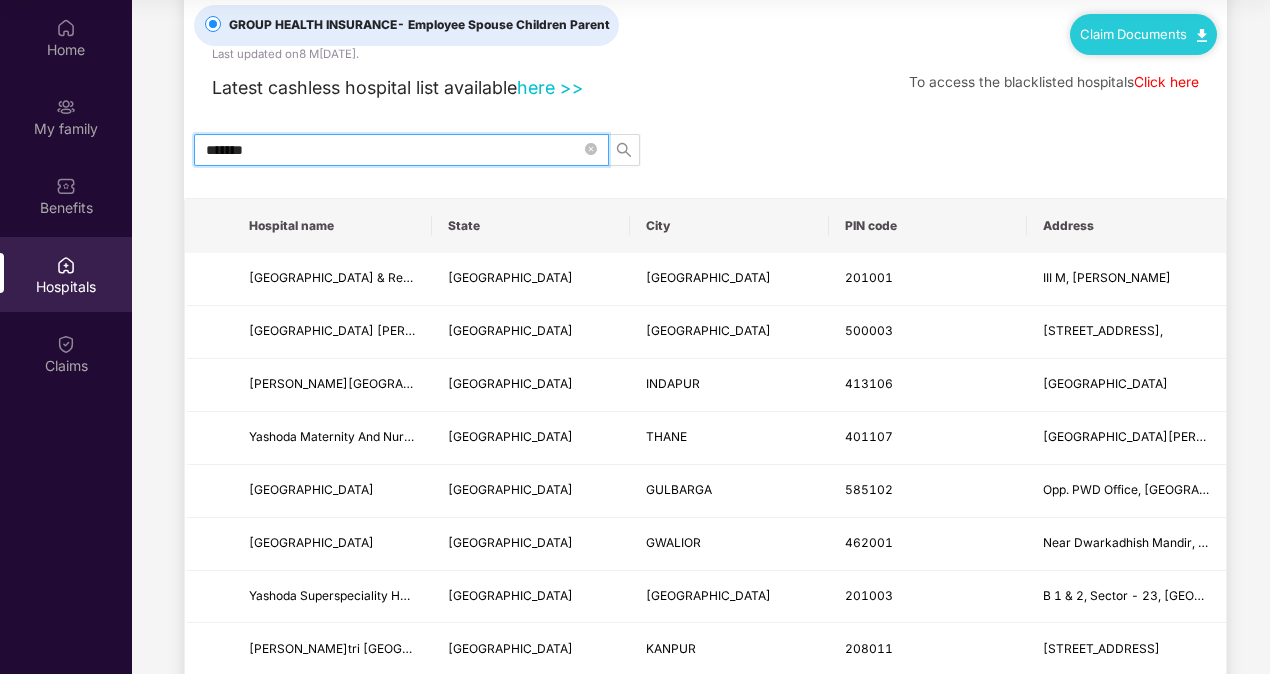 type on "*******" 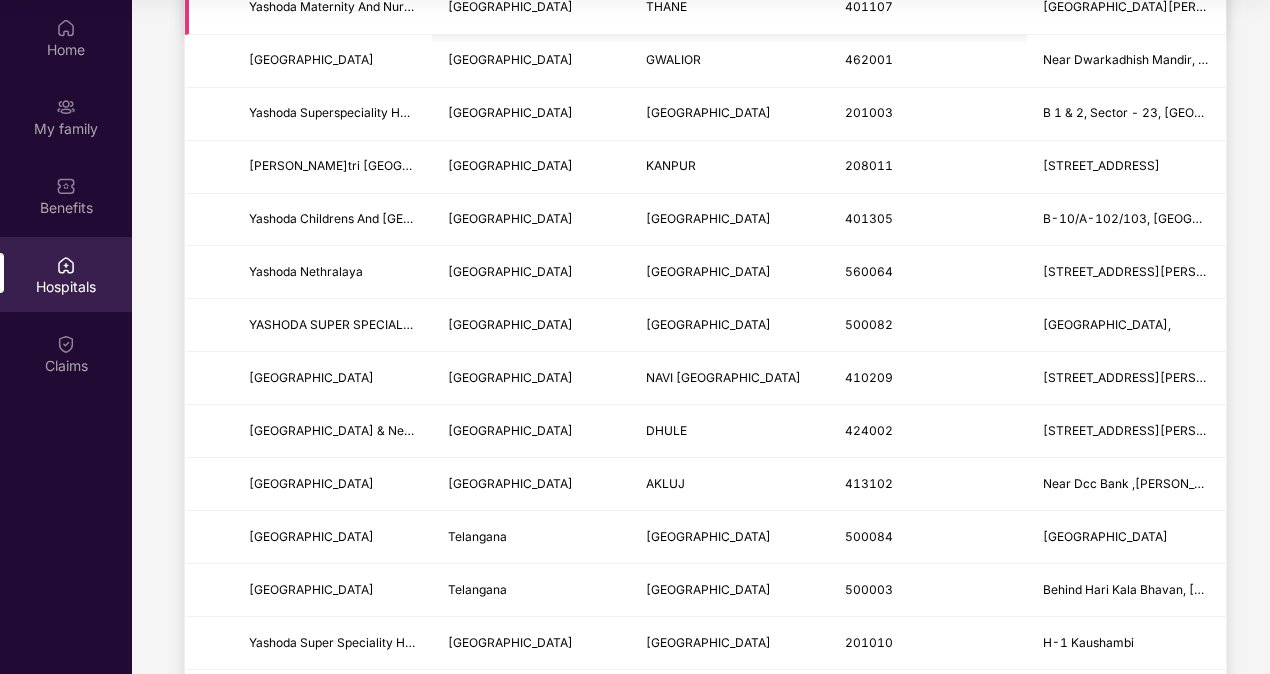 scroll, scrollTop: 433, scrollLeft: 0, axis: vertical 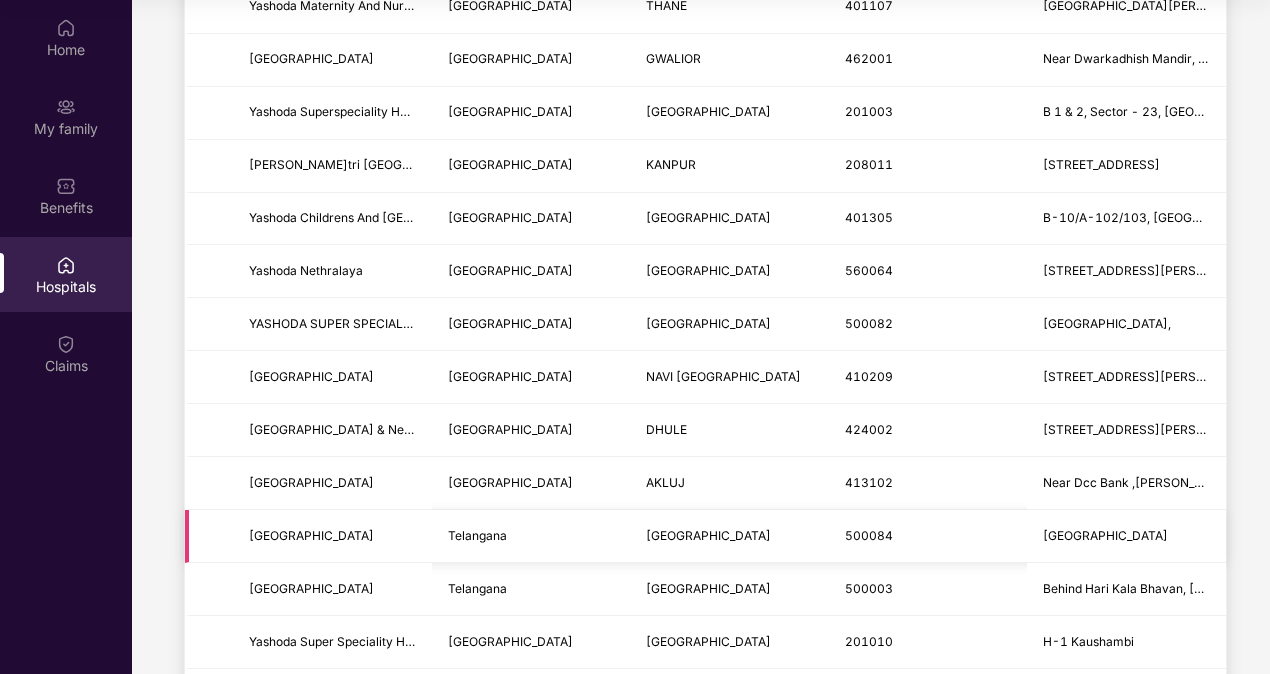 click on "Telangana" at bounding box center (531, 536) 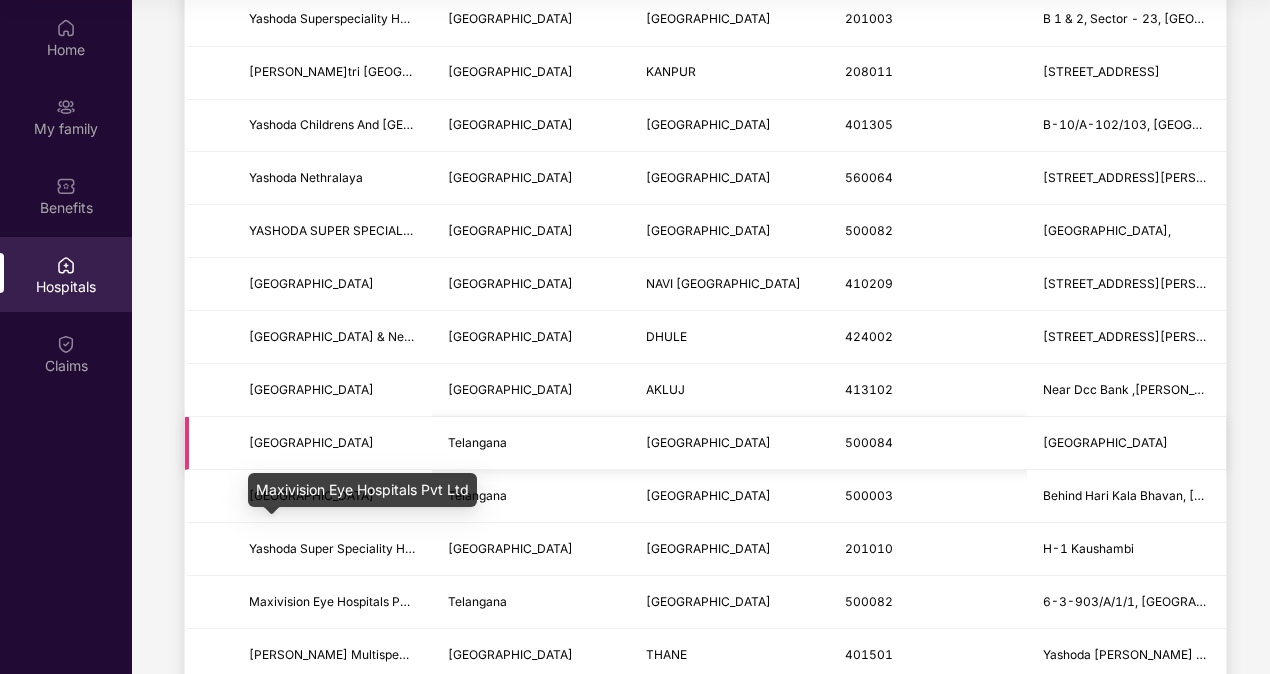 scroll, scrollTop: 513, scrollLeft: 0, axis: vertical 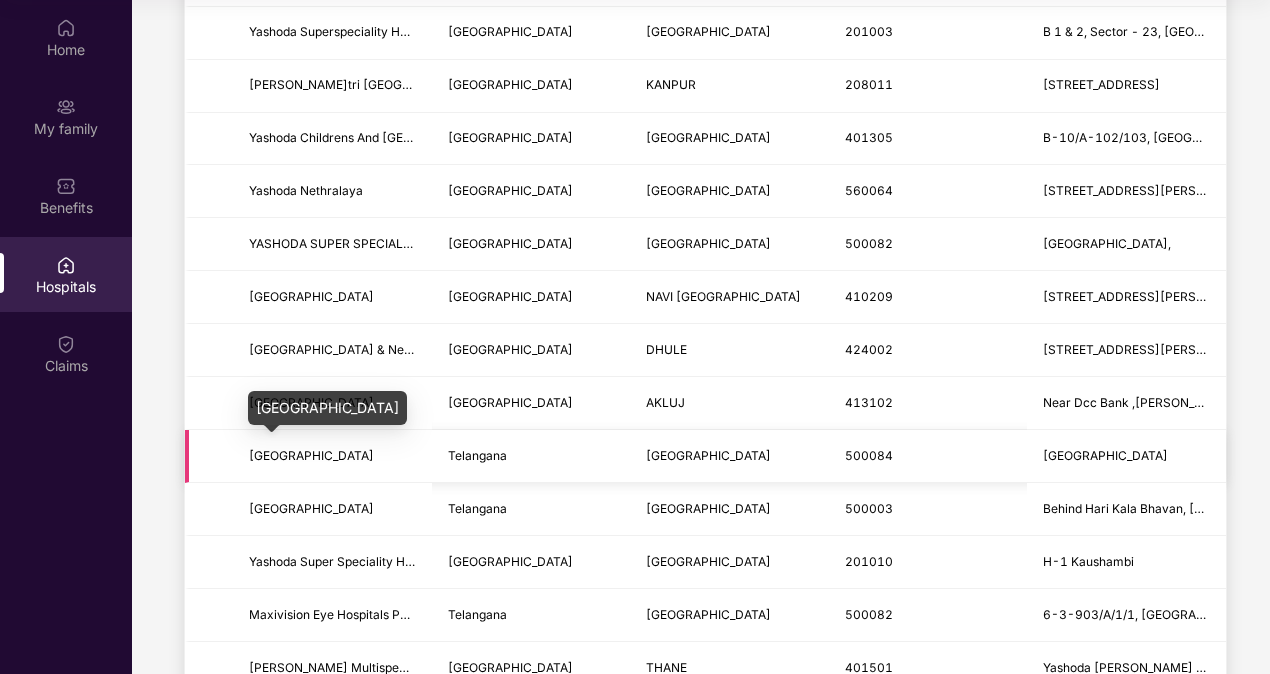 click on "Yashoda Hospital" at bounding box center (311, 455) 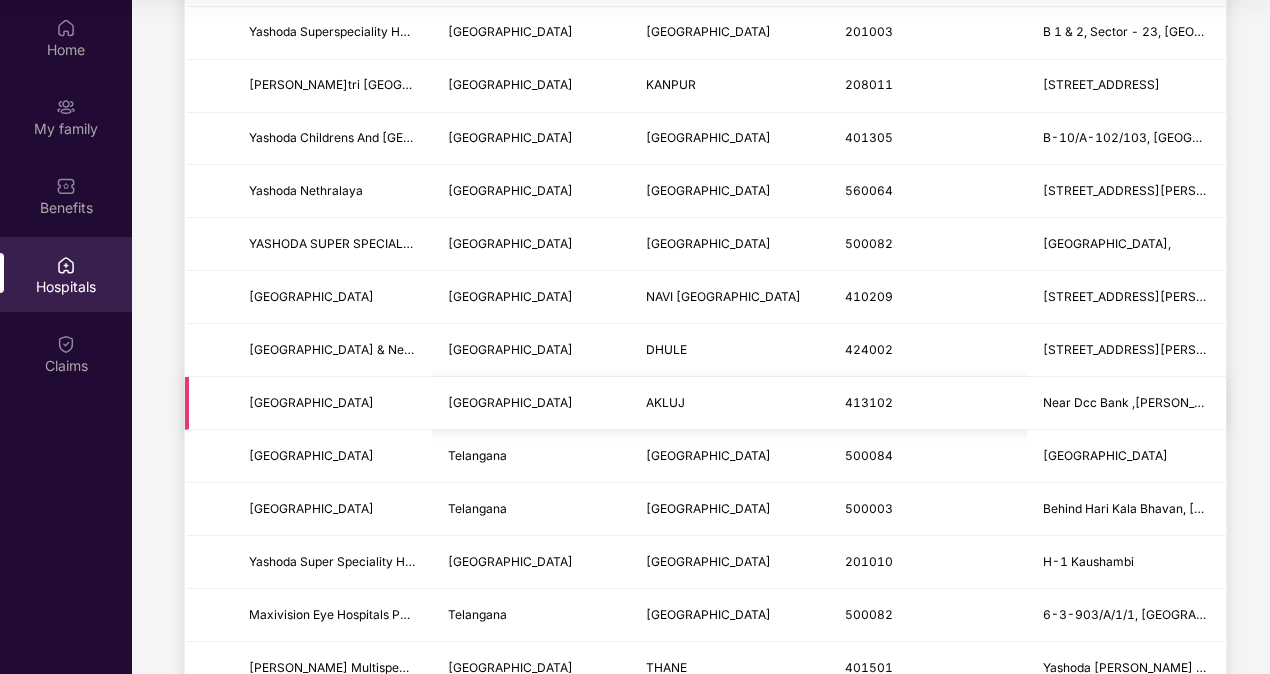 scroll, scrollTop: 0, scrollLeft: 0, axis: both 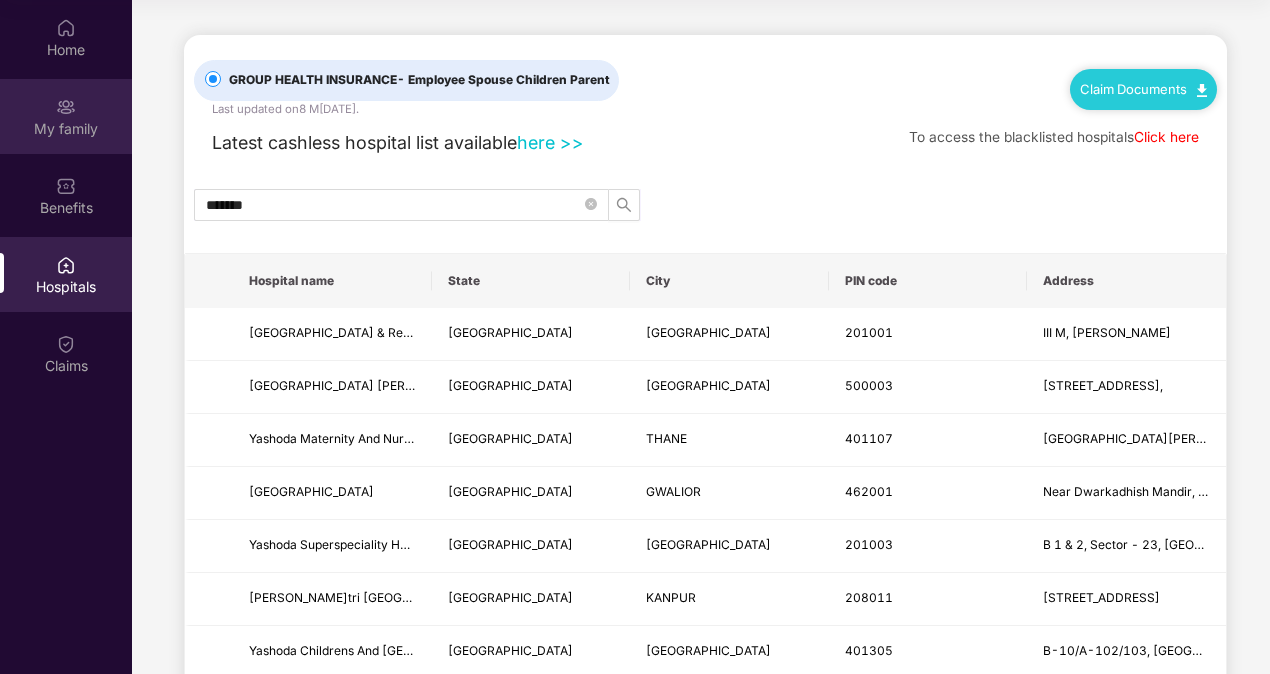 click on "My family" at bounding box center [66, 129] 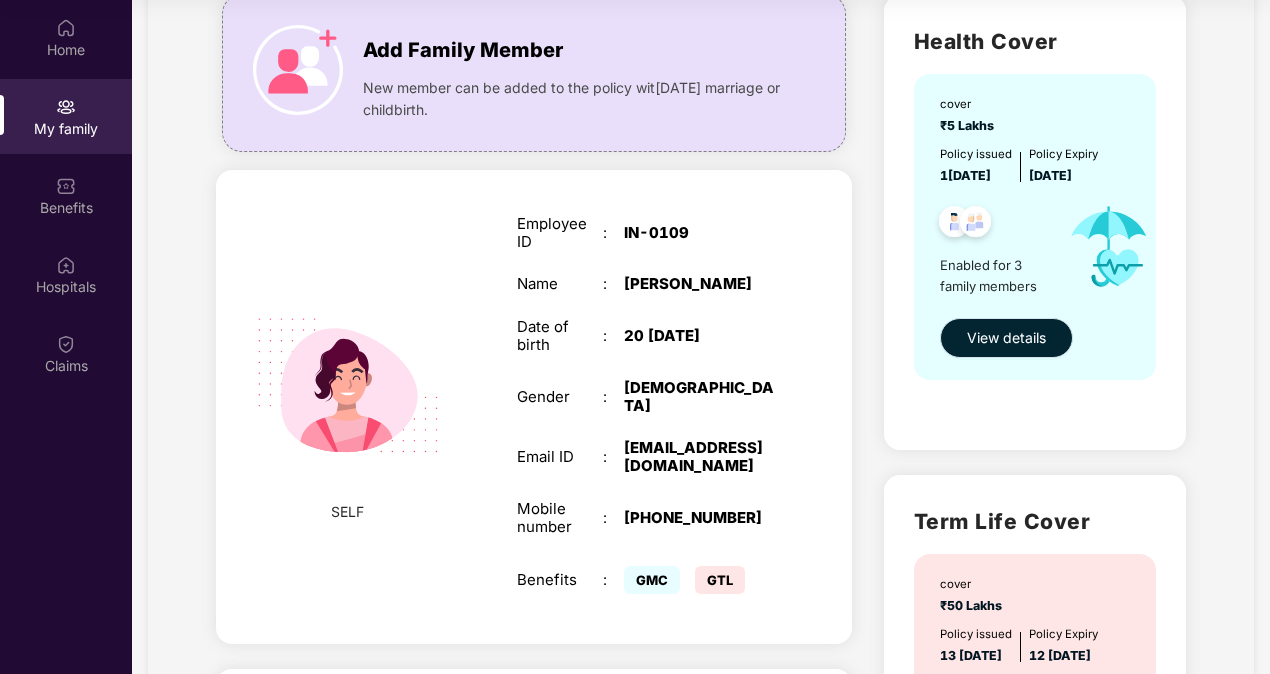 scroll, scrollTop: 144, scrollLeft: 0, axis: vertical 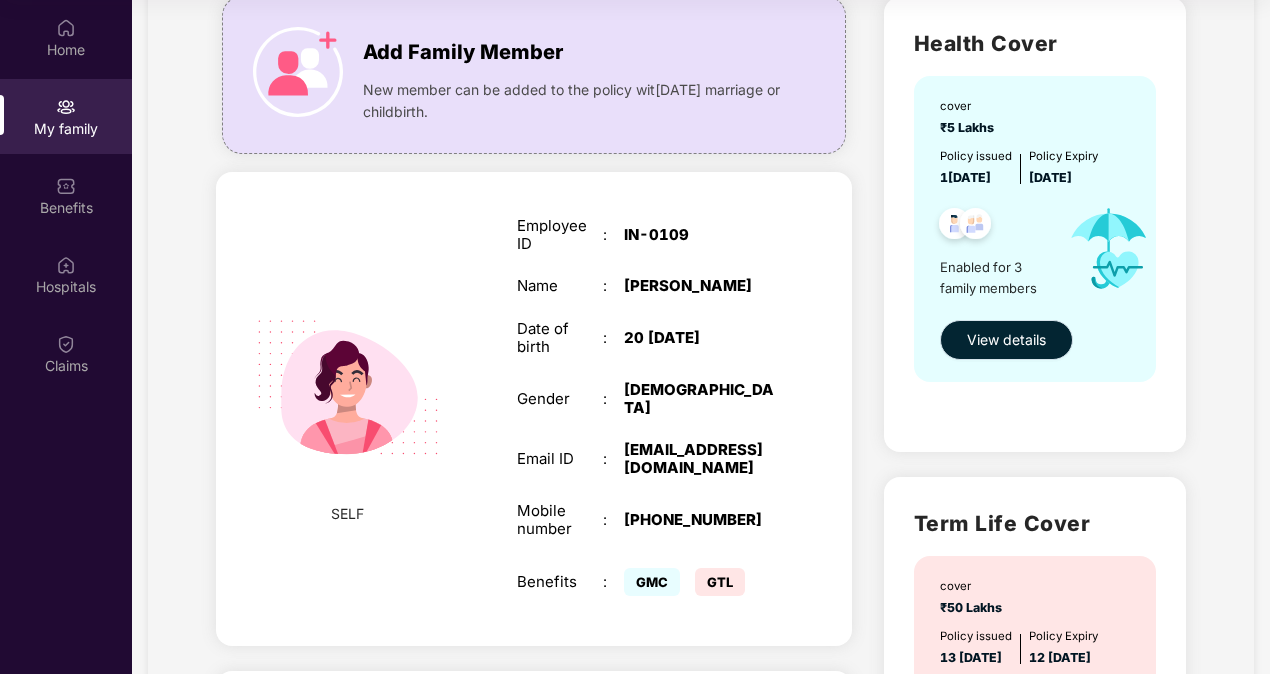 click on "View details" at bounding box center [1006, 340] 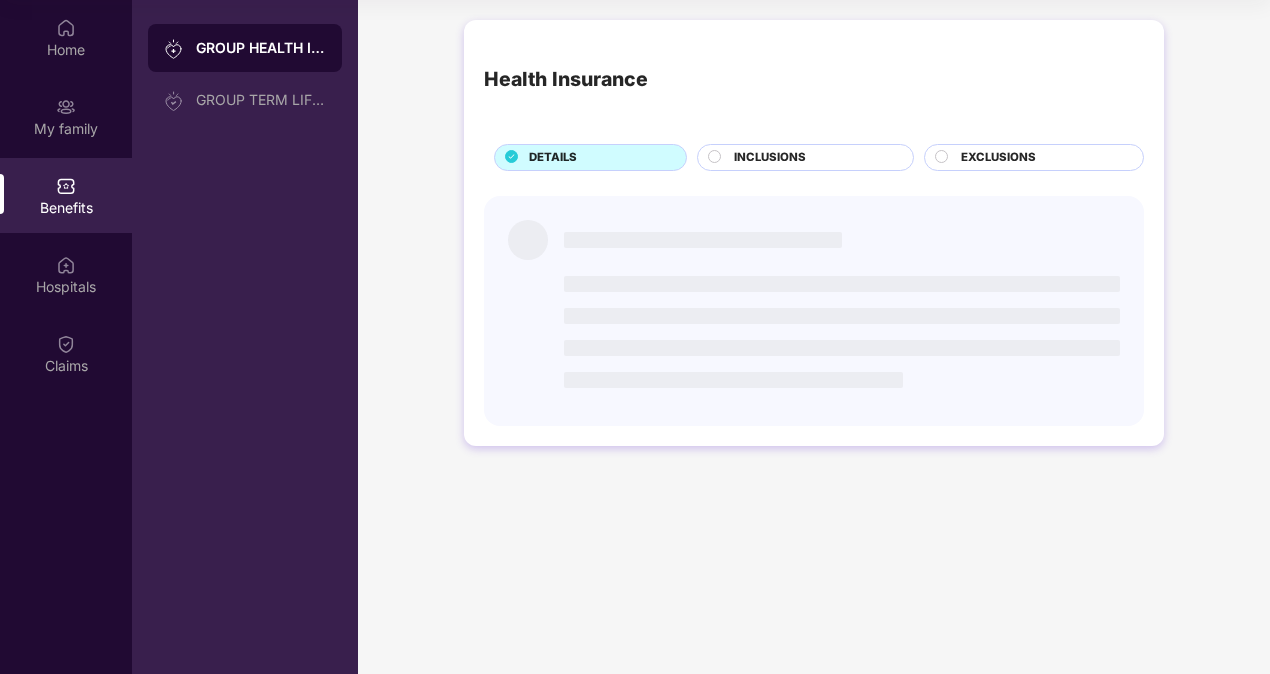 scroll, scrollTop: 0, scrollLeft: 0, axis: both 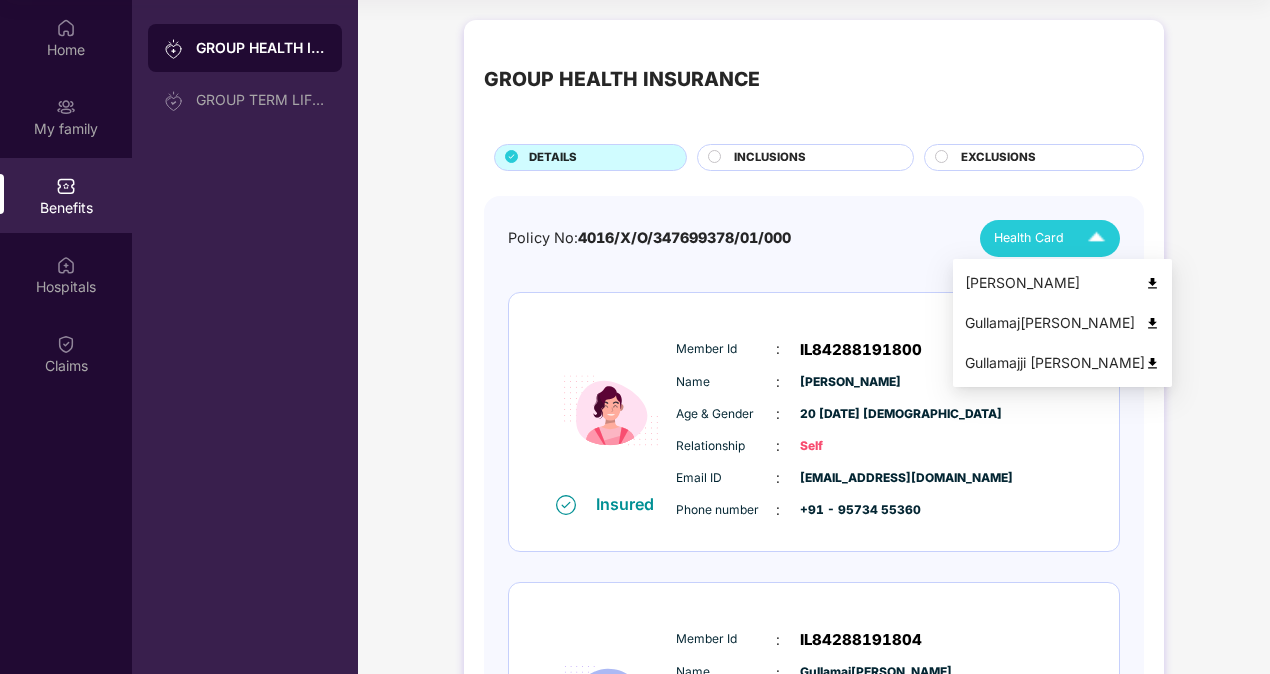 click at bounding box center (1152, 283) 